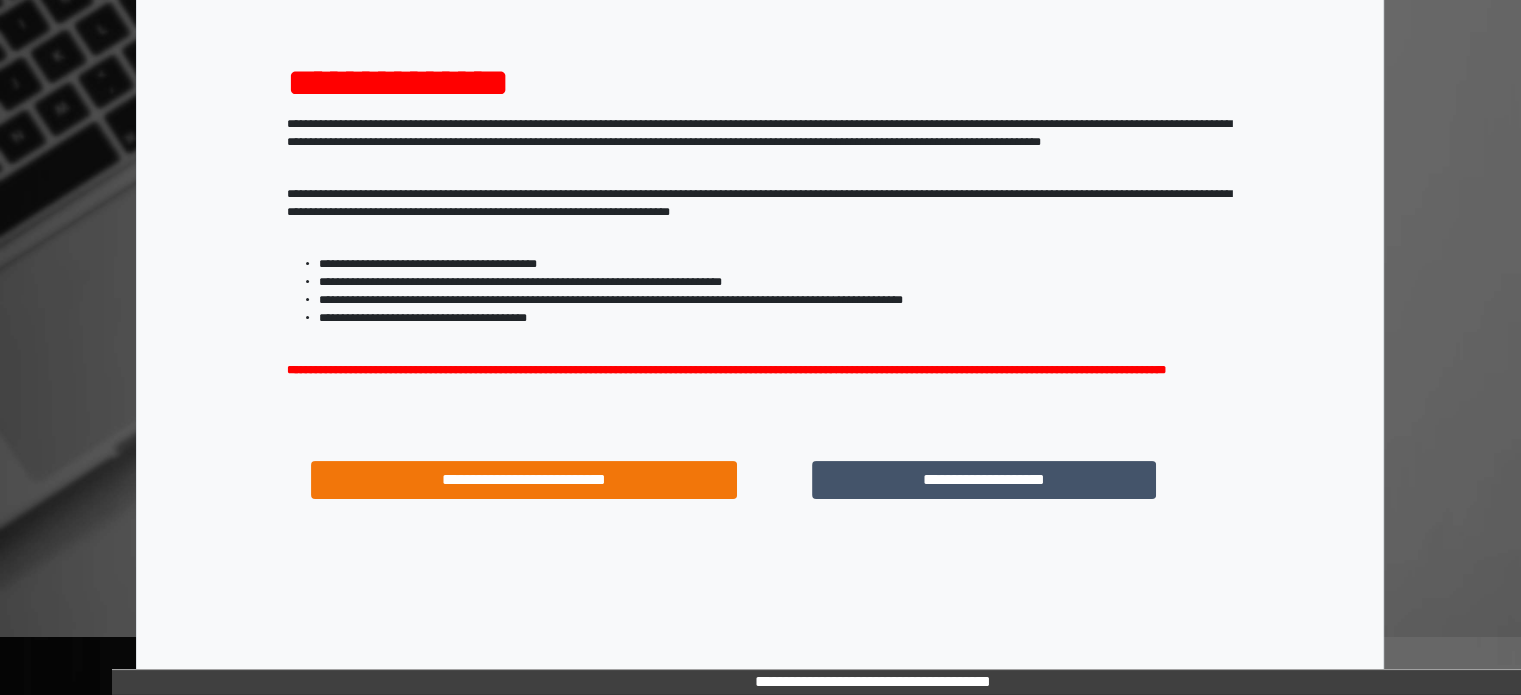 scroll, scrollTop: 214, scrollLeft: 0, axis: vertical 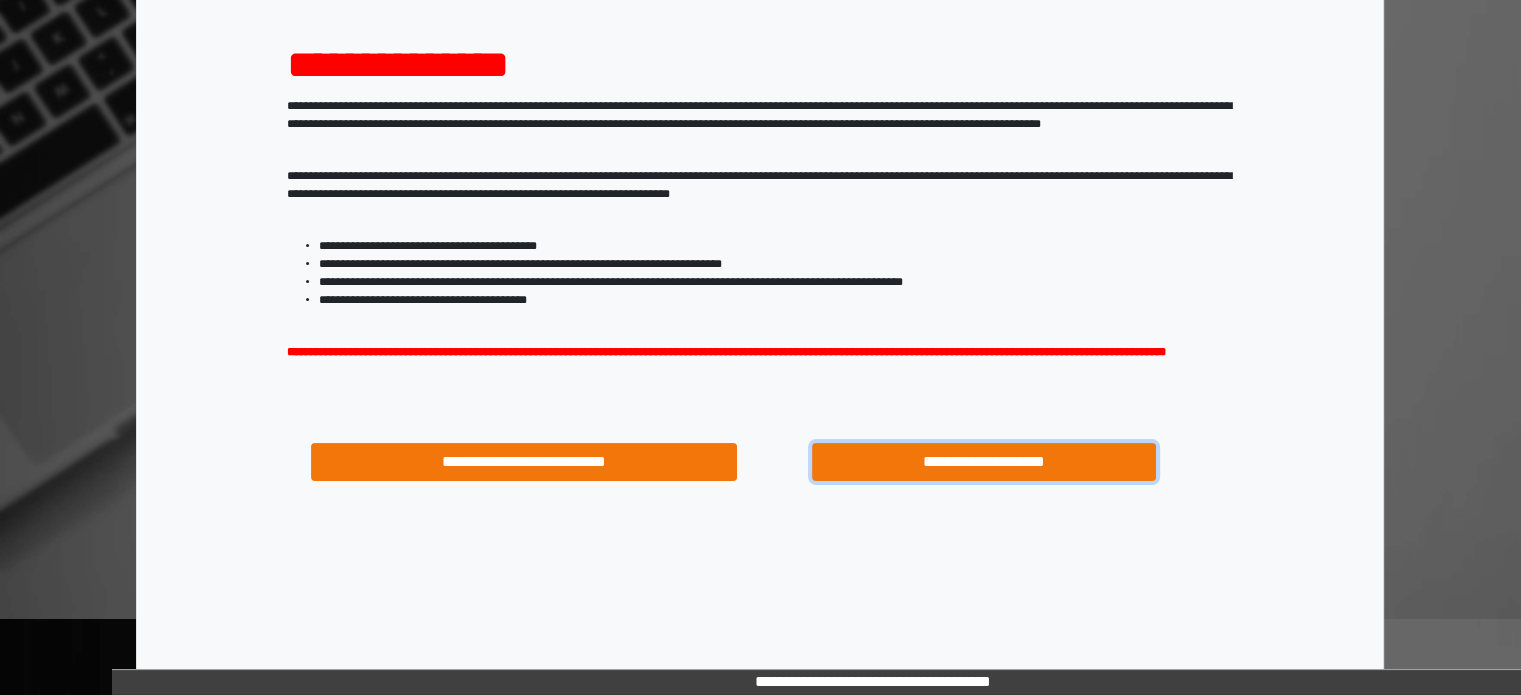 click on "**********" at bounding box center (984, 462) 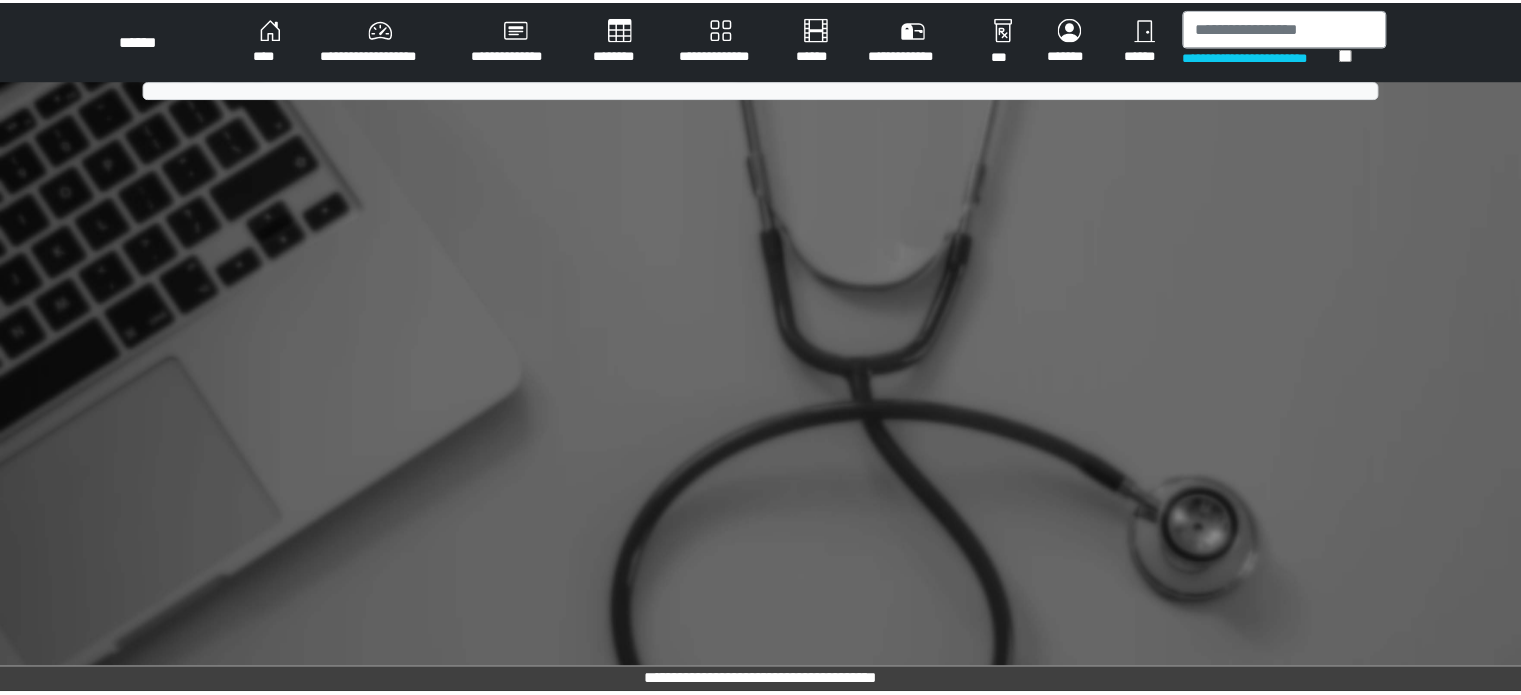 scroll, scrollTop: 0, scrollLeft: 0, axis: both 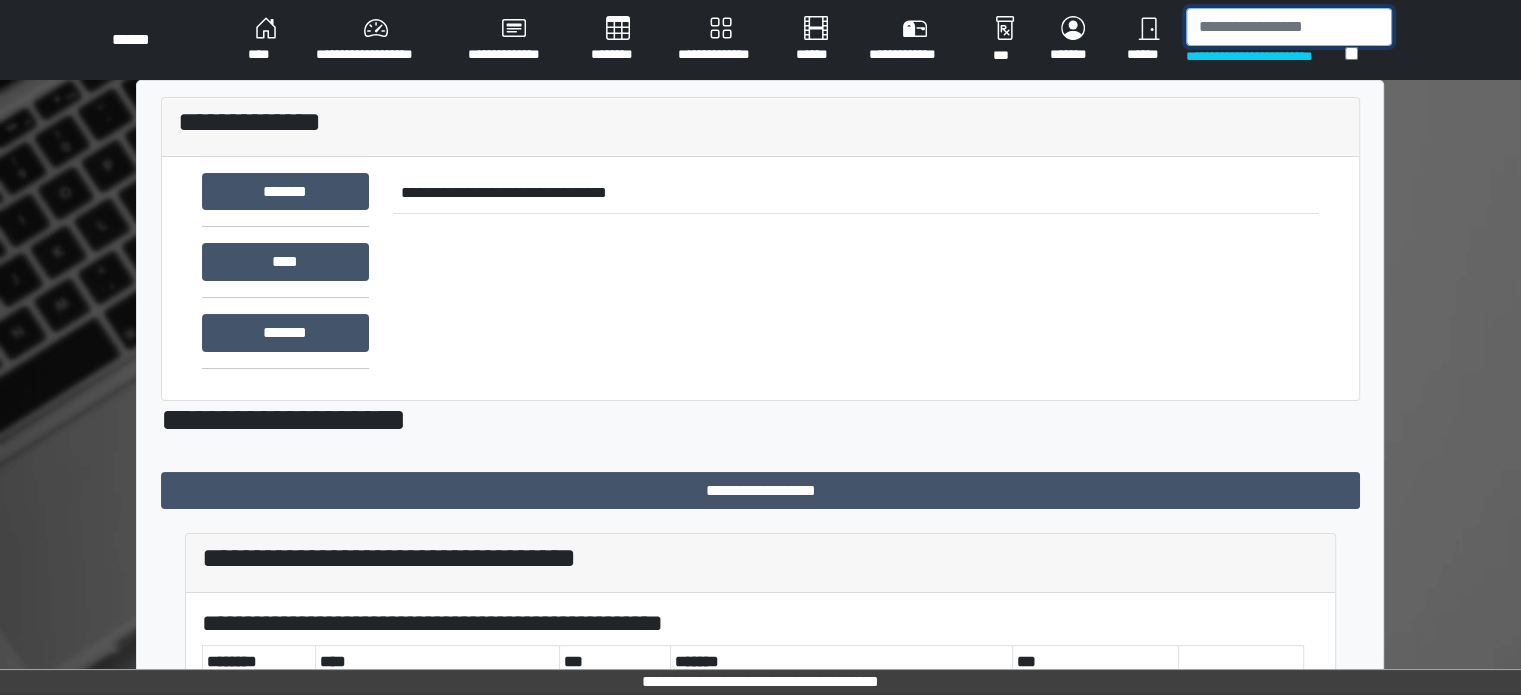 click at bounding box center (1289, 27) 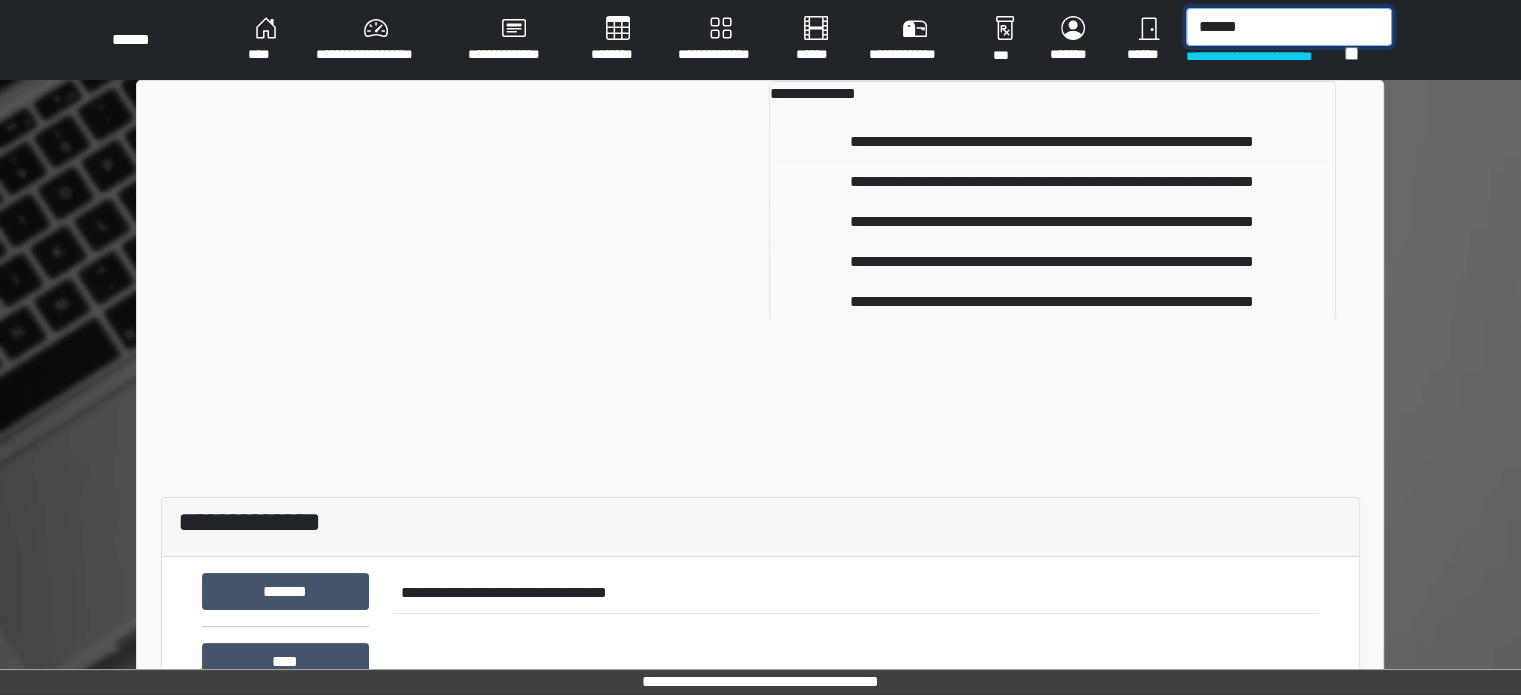 type on "******" 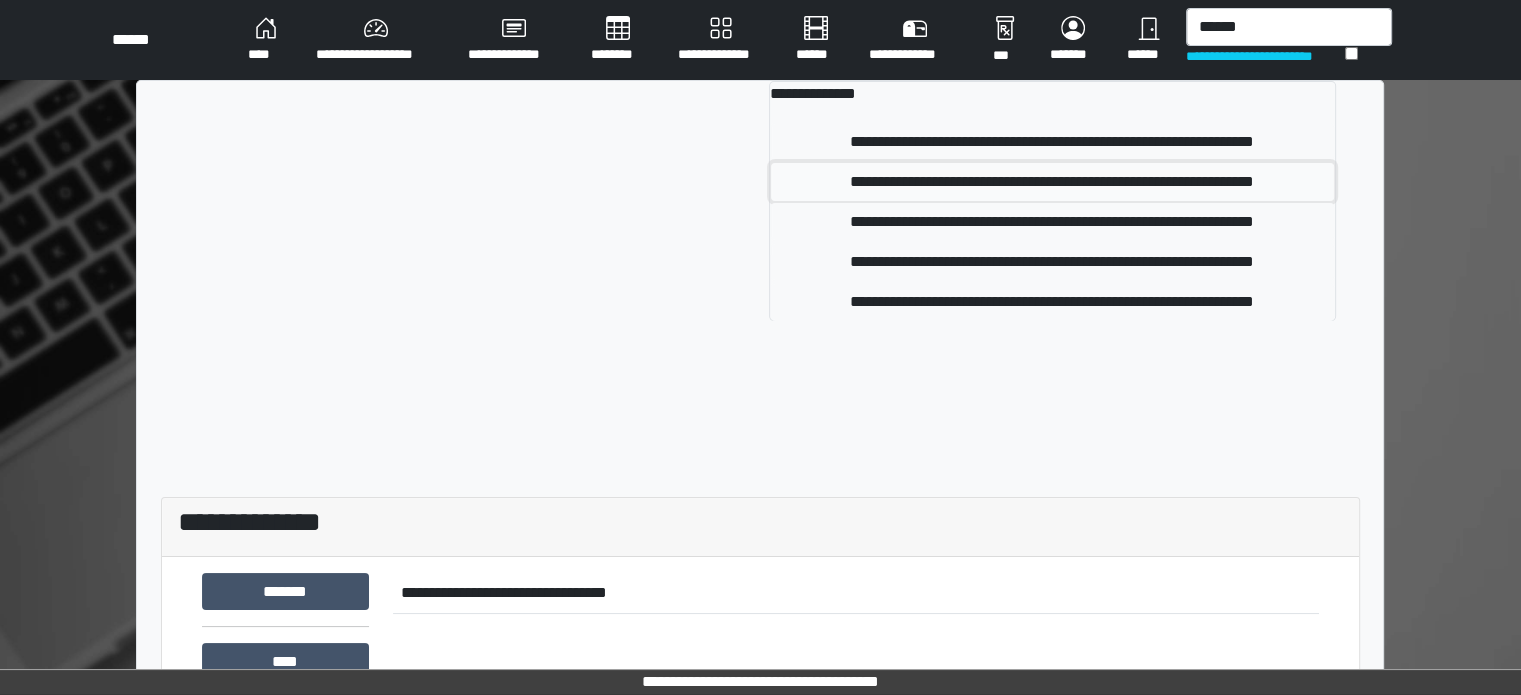 click on "**********" at bounding box center (1052, 182) 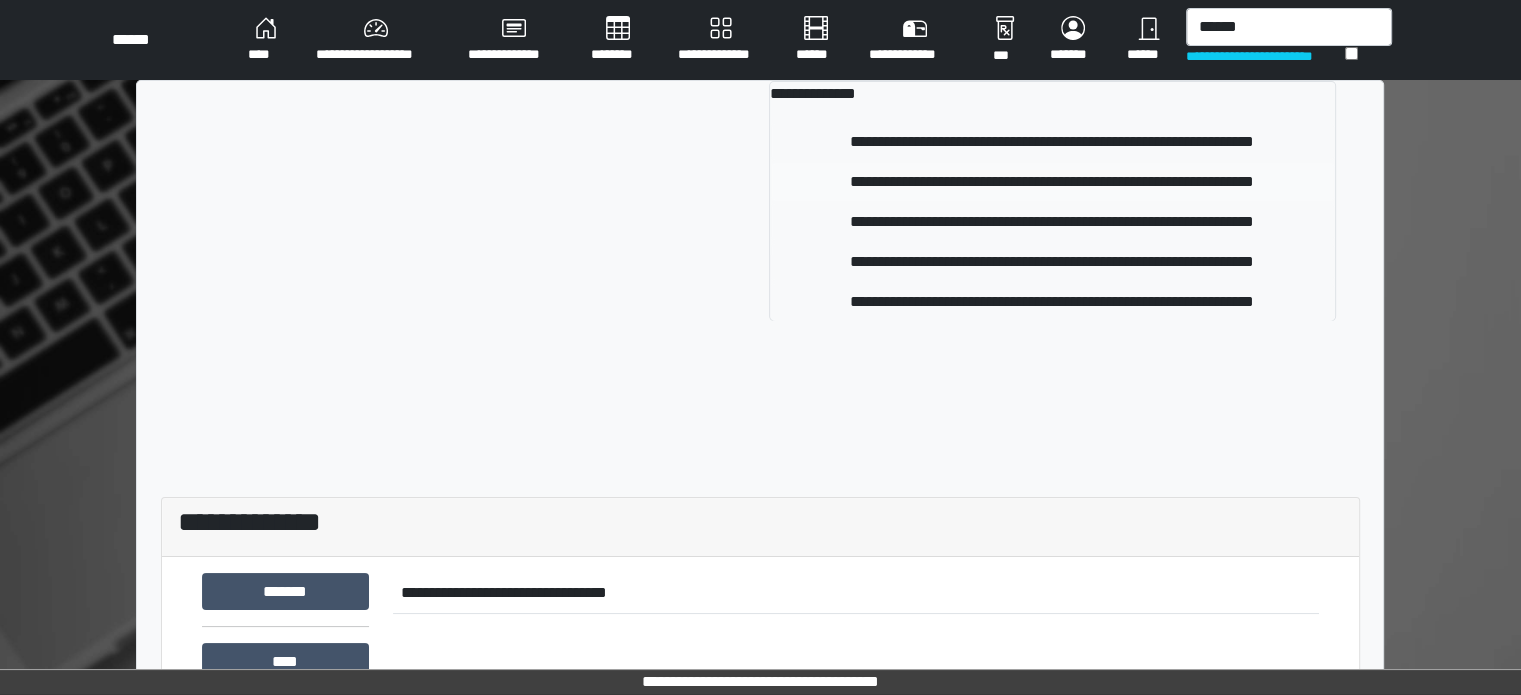 type 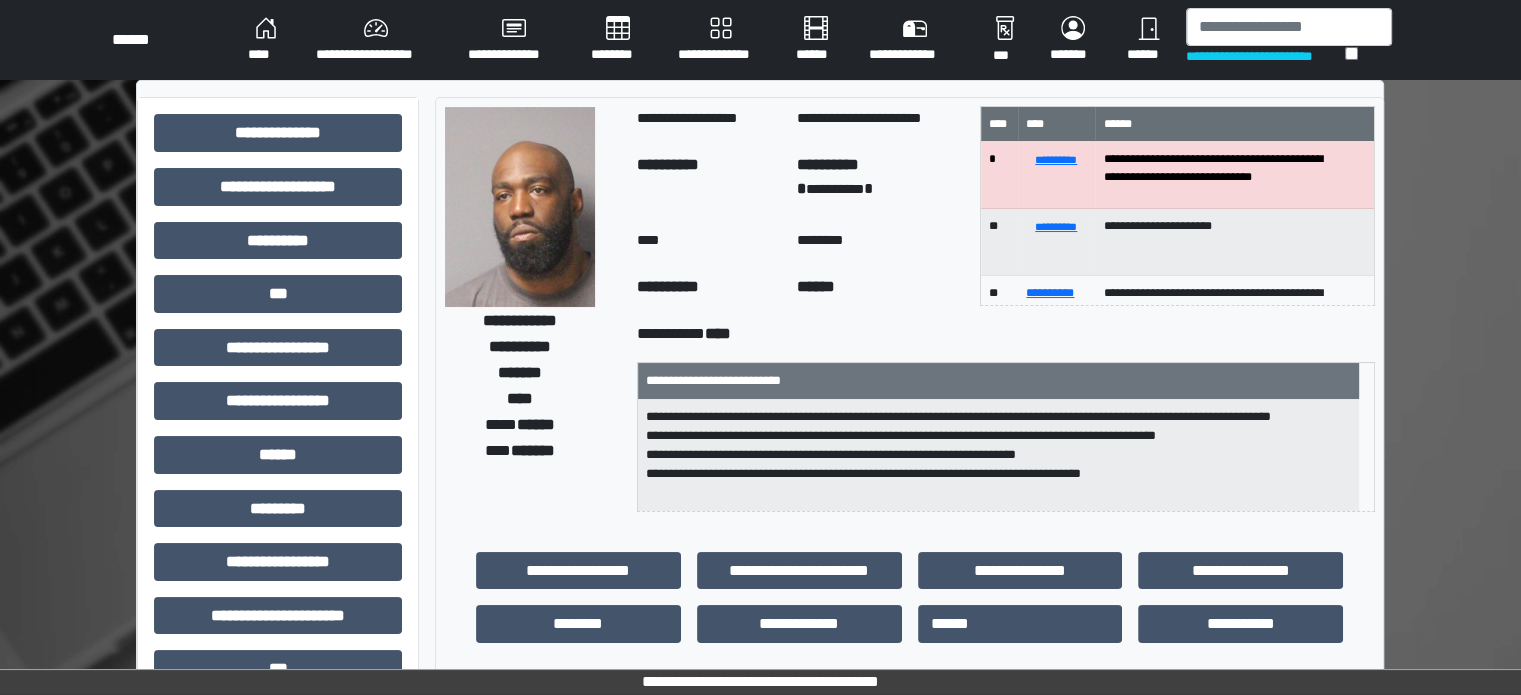 scroll, scrollTop: 100, scrollLeft: 0, axis: vertical 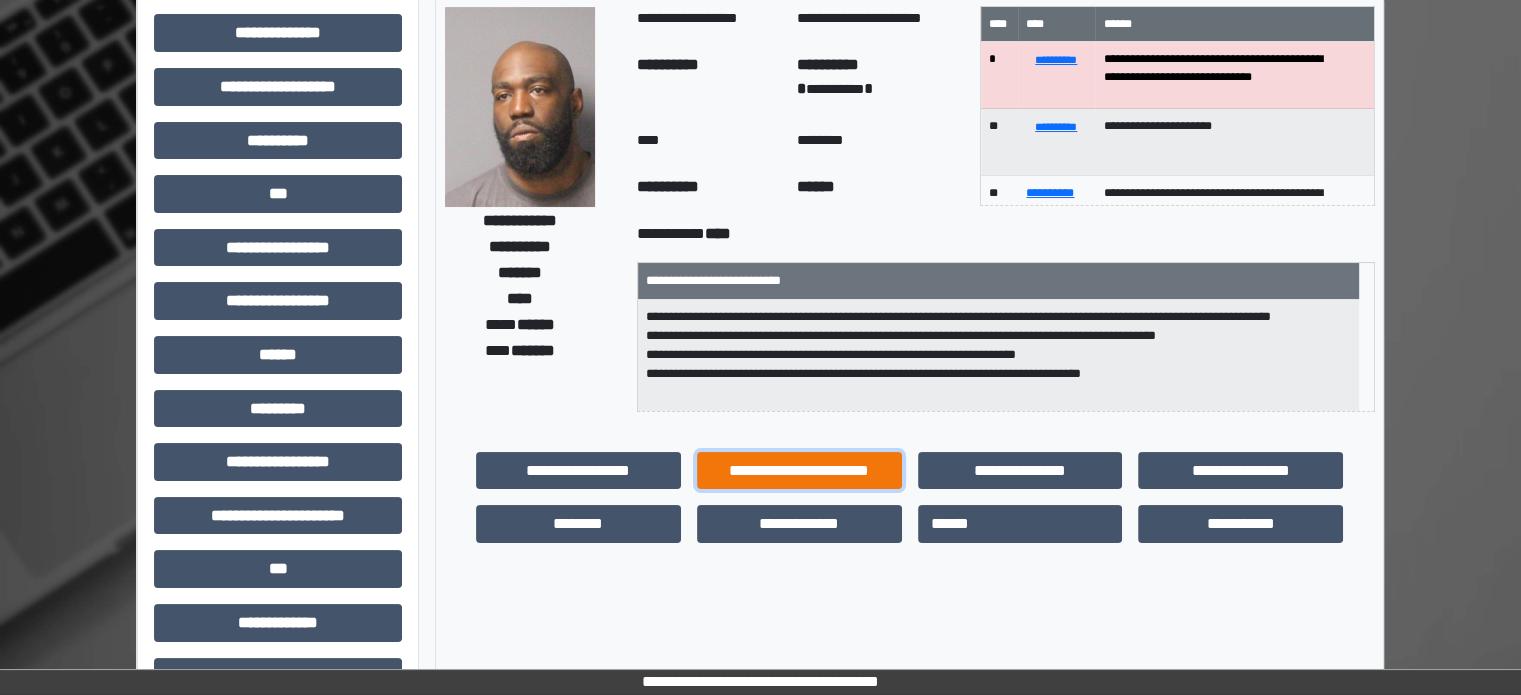 click on "**********" at bounding box center [799, 471] 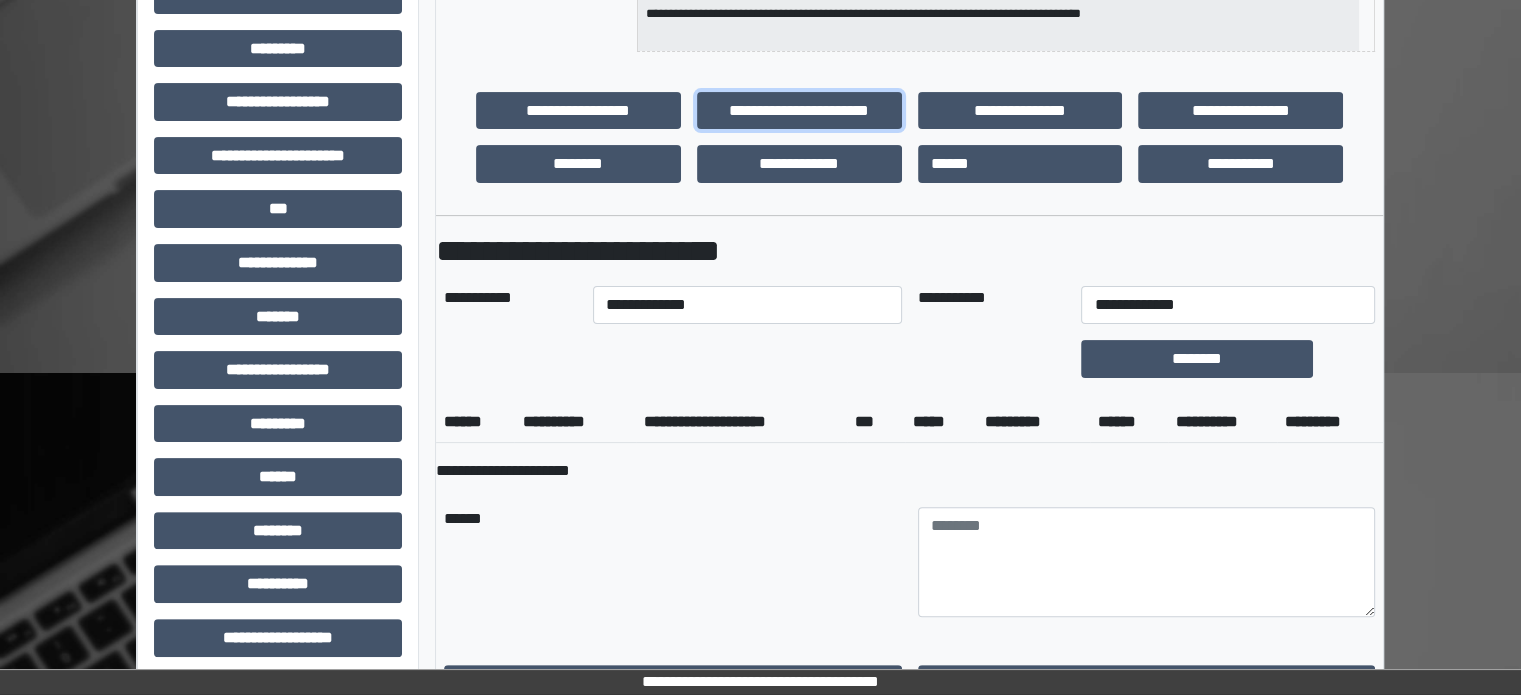 scroll, scrollTop: 500, scrollLeft: 0, axis: vertical 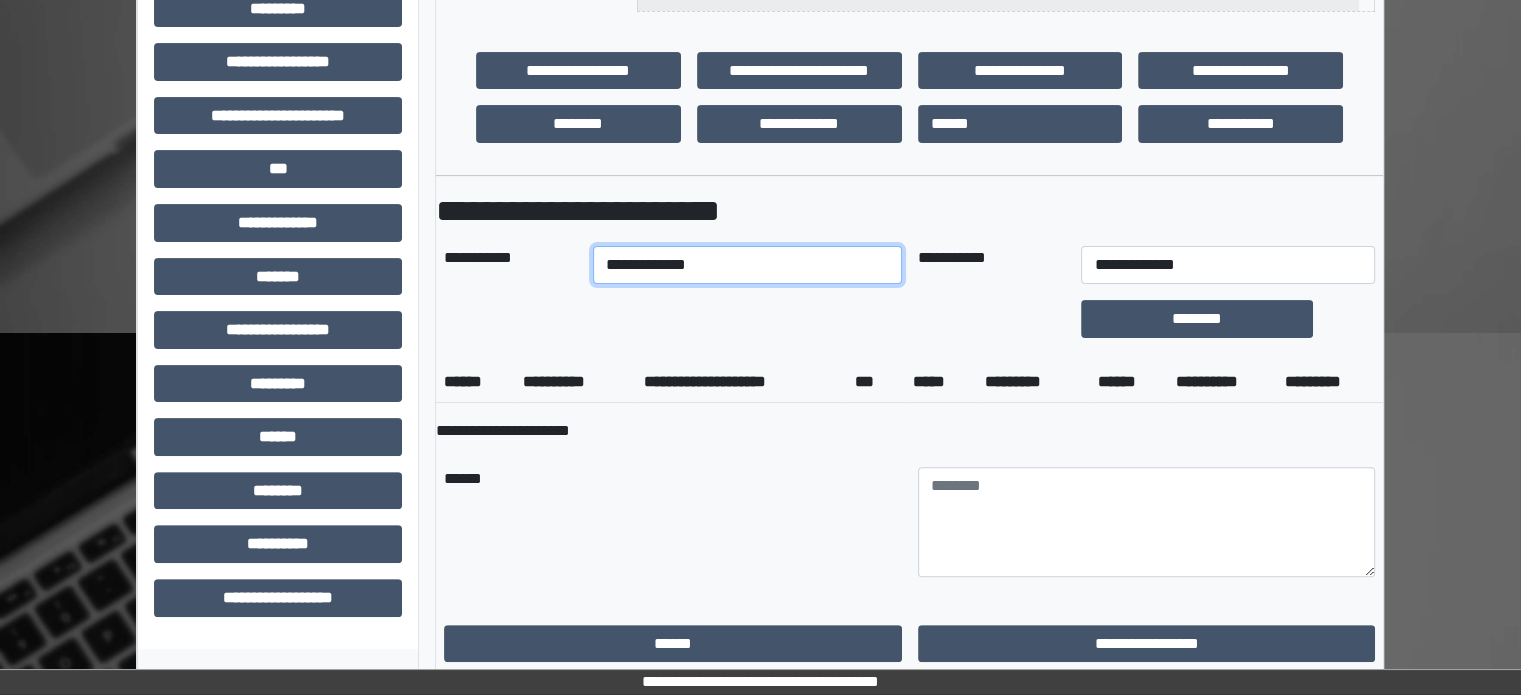 click on "**********" at bounding box center [747, 265] 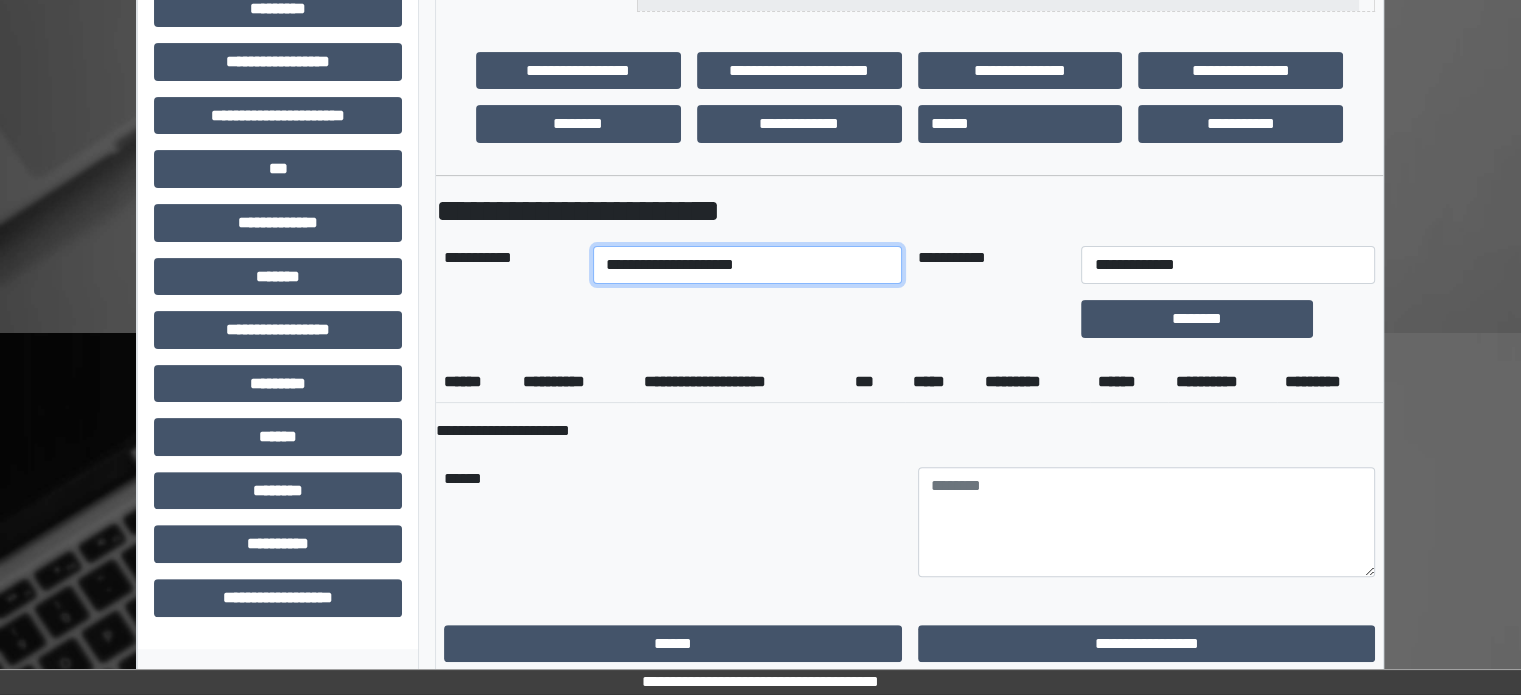 click on "**********" at bounding box center (747, 265) 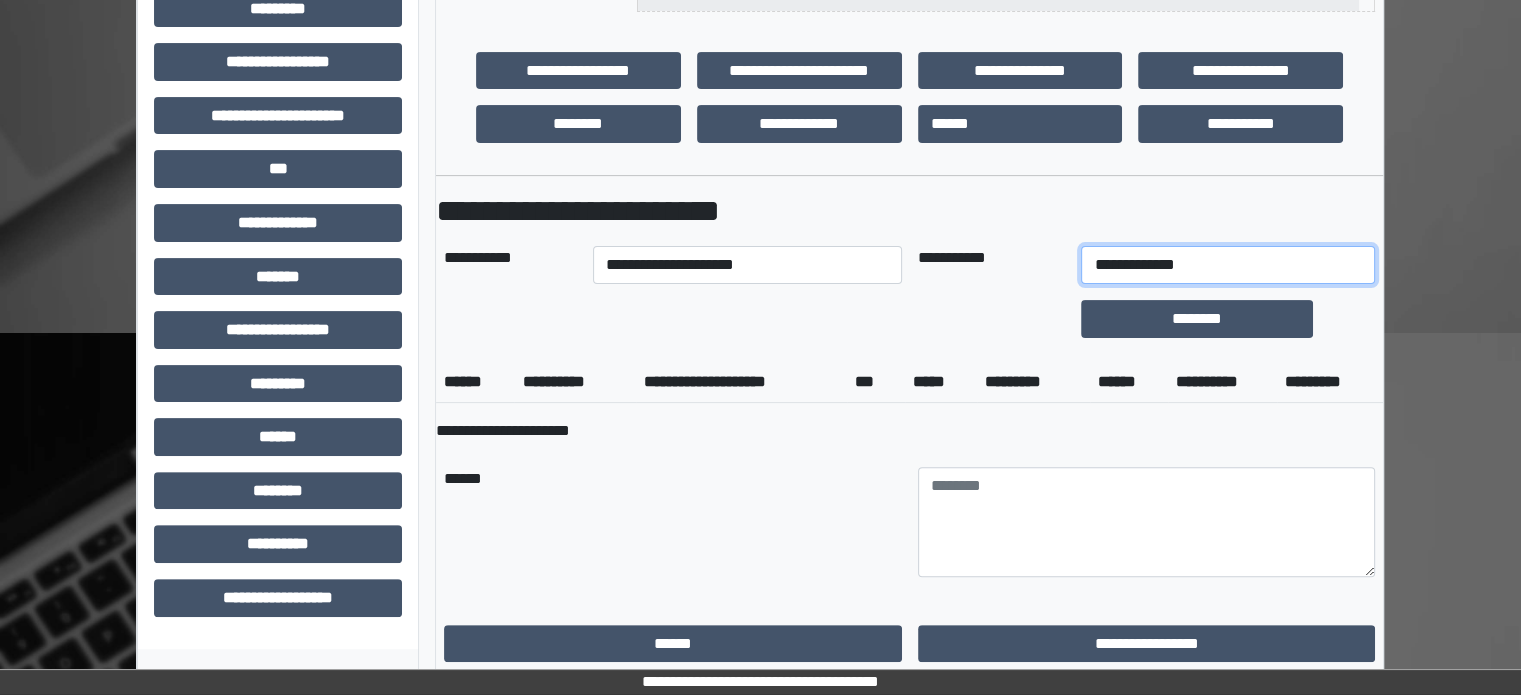 click on "**********" at bounding box center [1227, 265] 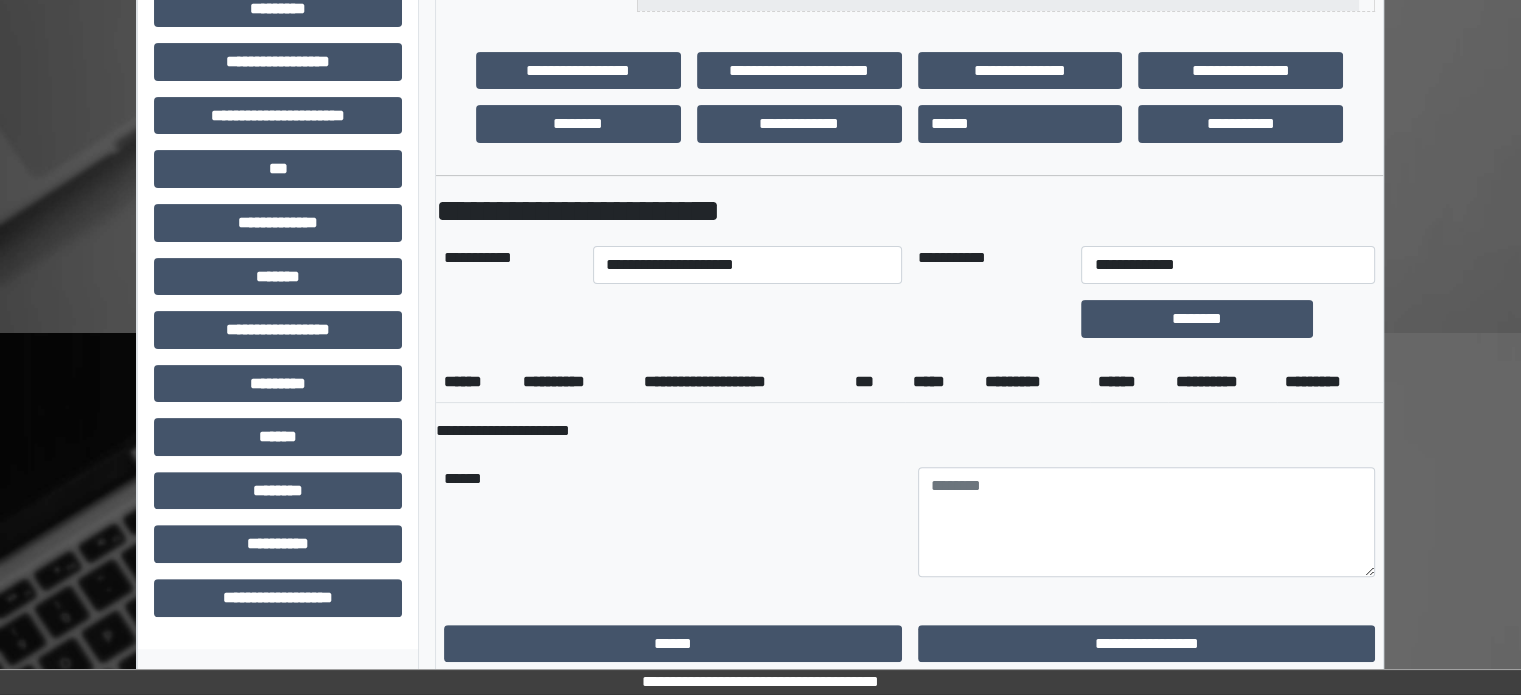 click on "**********" at bounding box center [909, 1048] 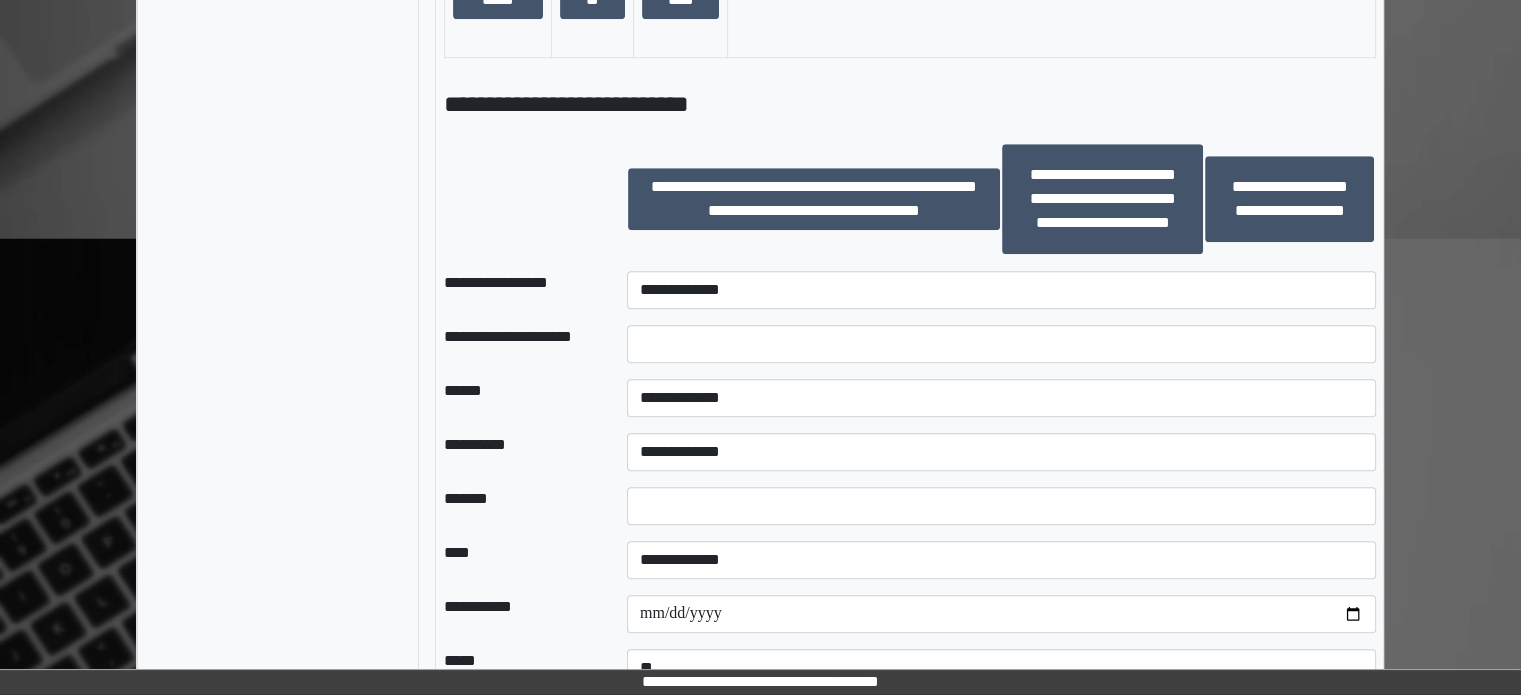 scroll, scrollTop: 1600, scrollLeft: 0, axis: vertical 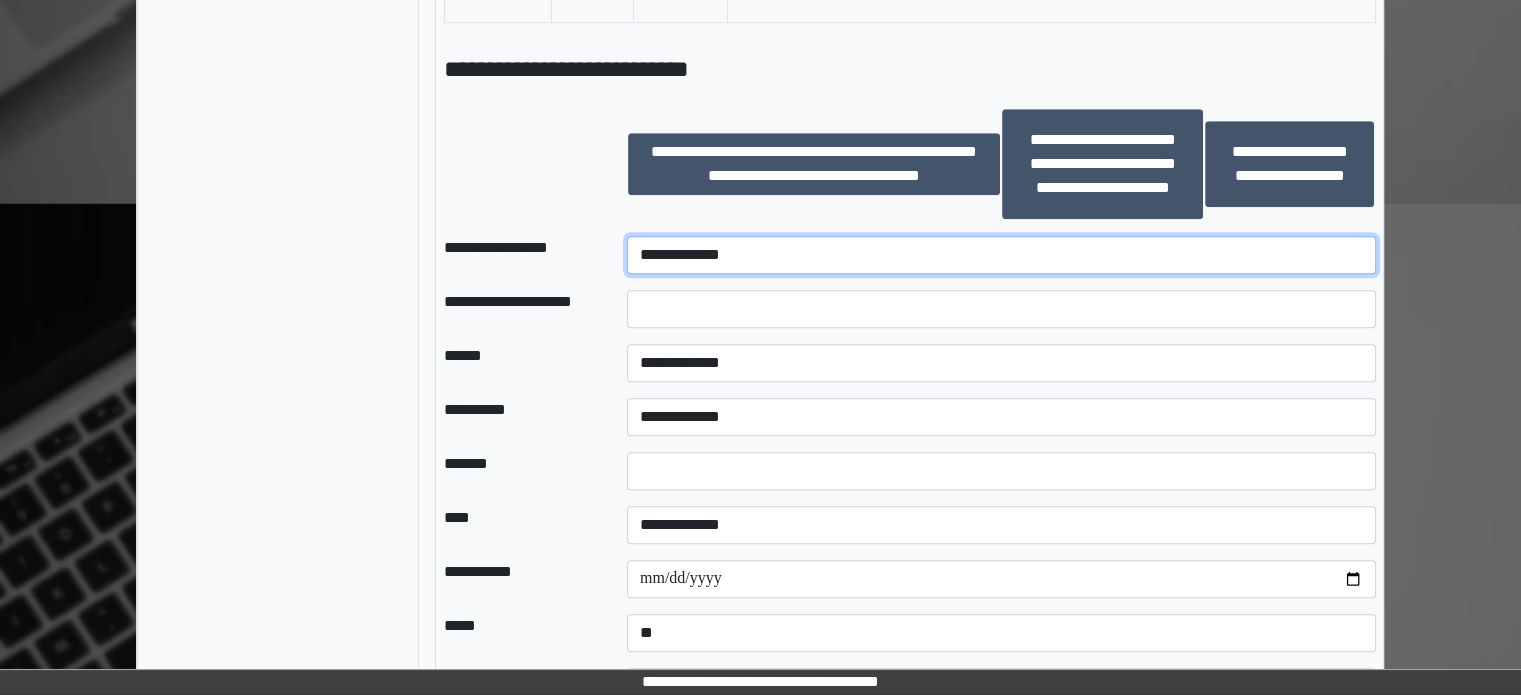 click on "**********" at bounding box center (1001, 255) 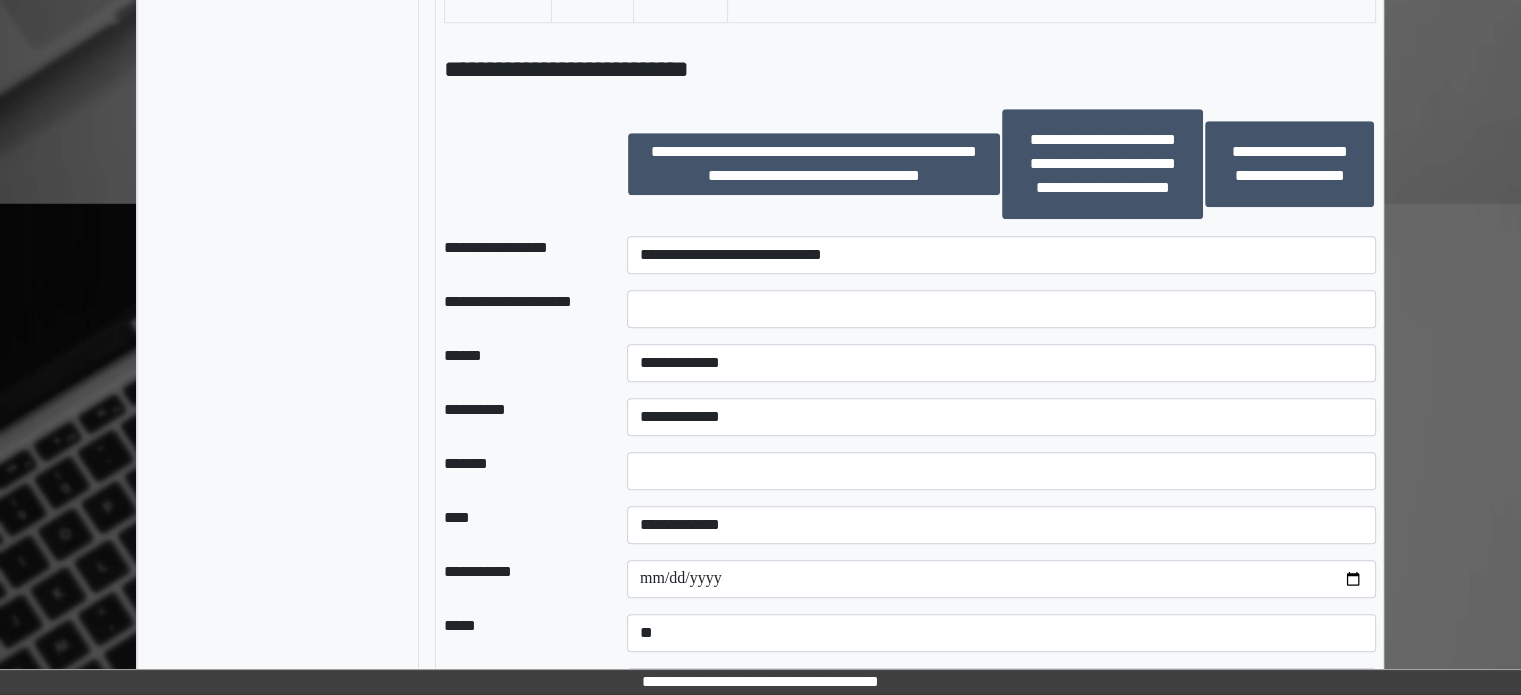 click on "*******" at bounding box center [519, 471] 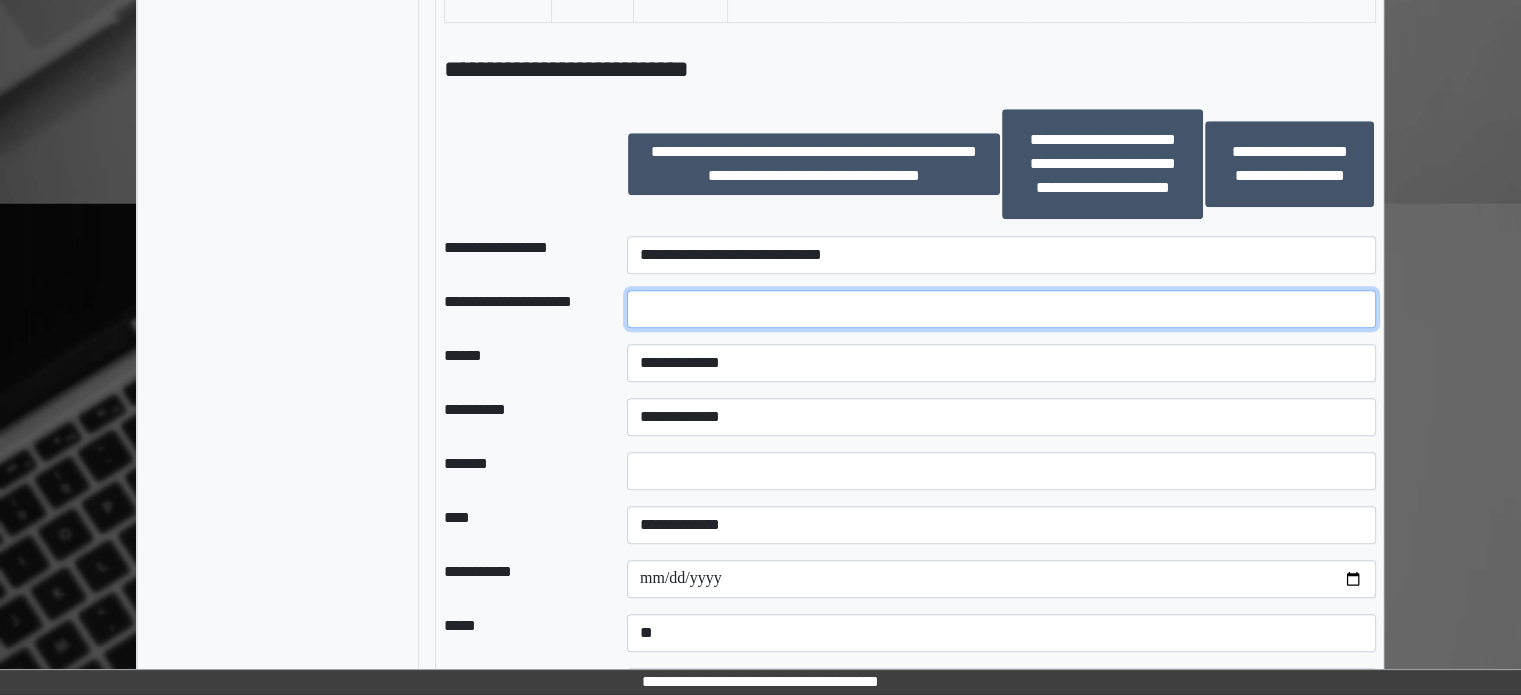 click at bounding box center [1001, 309] 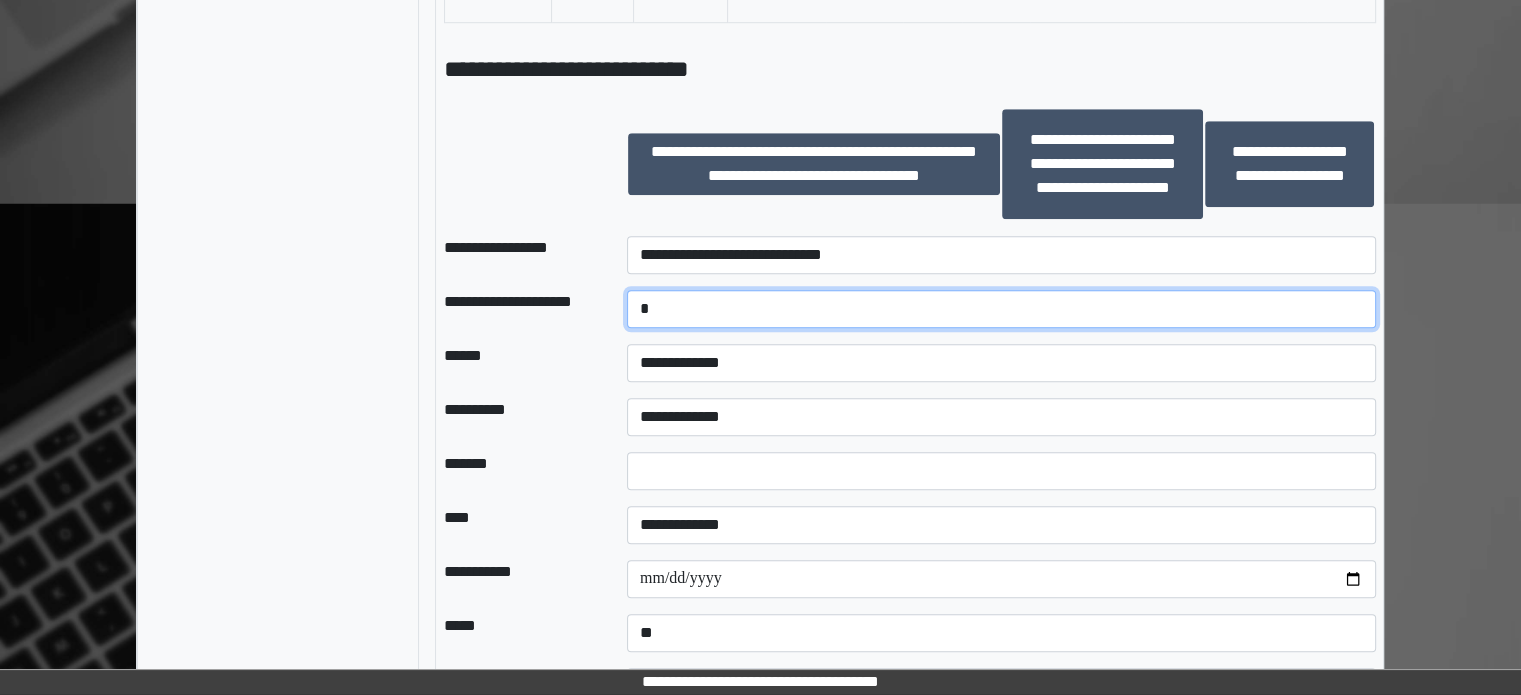 type on "*" 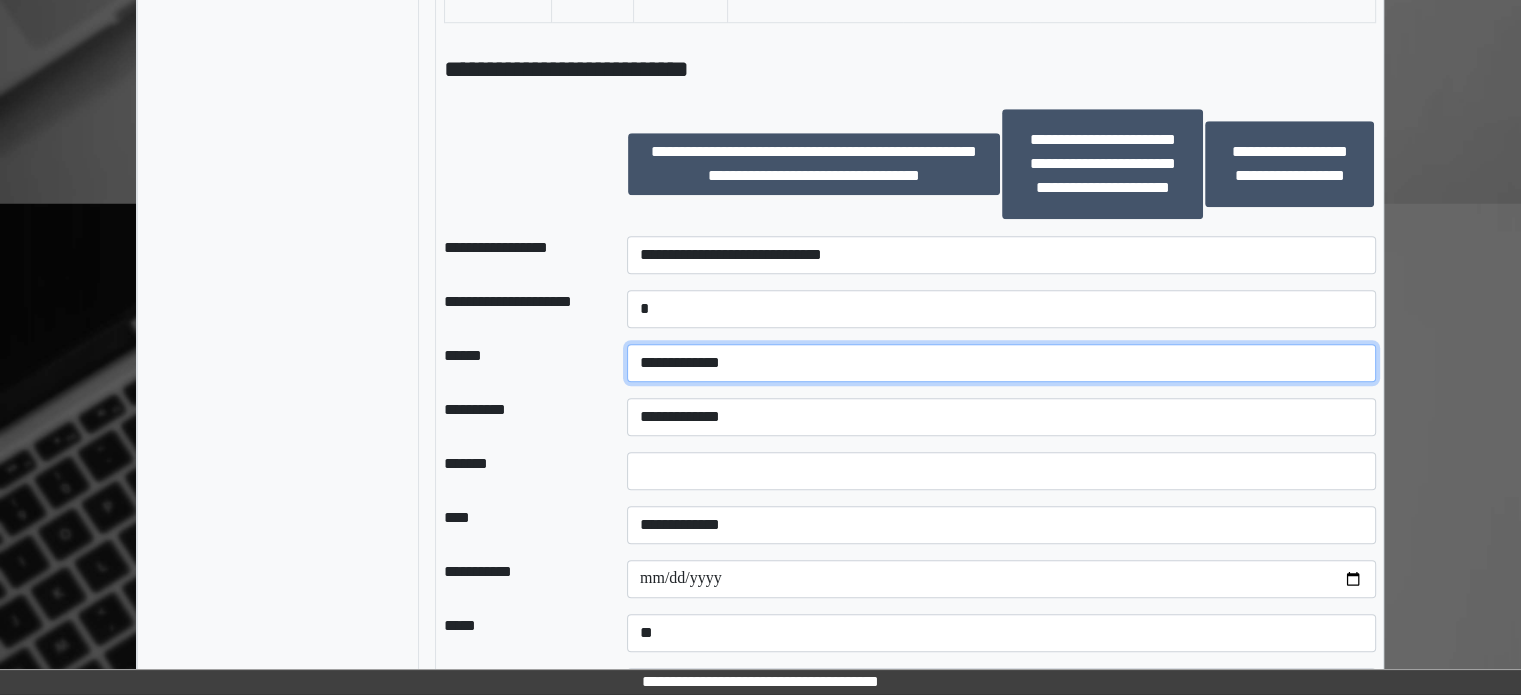 click on "**********" at bounding box center (1001, 363) 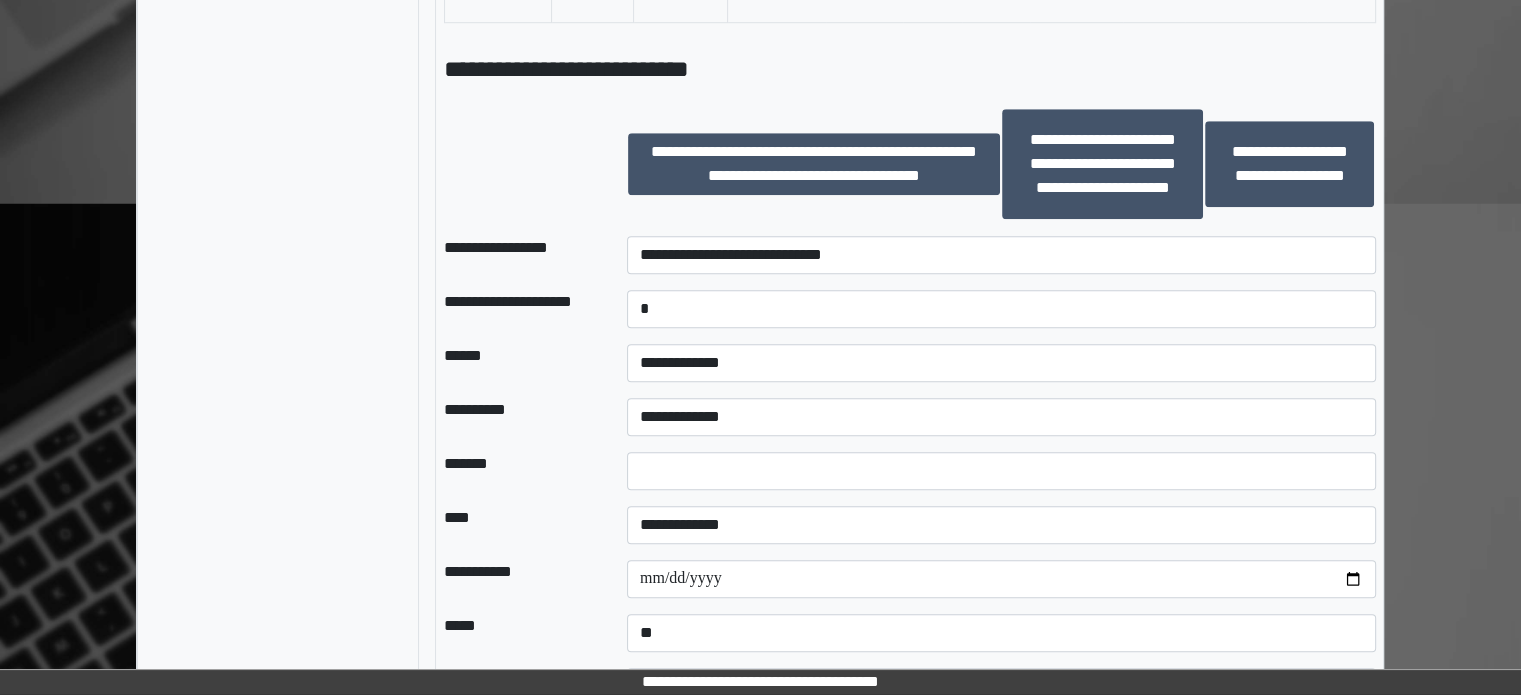 click on "******" at bounding box center [519, 363] 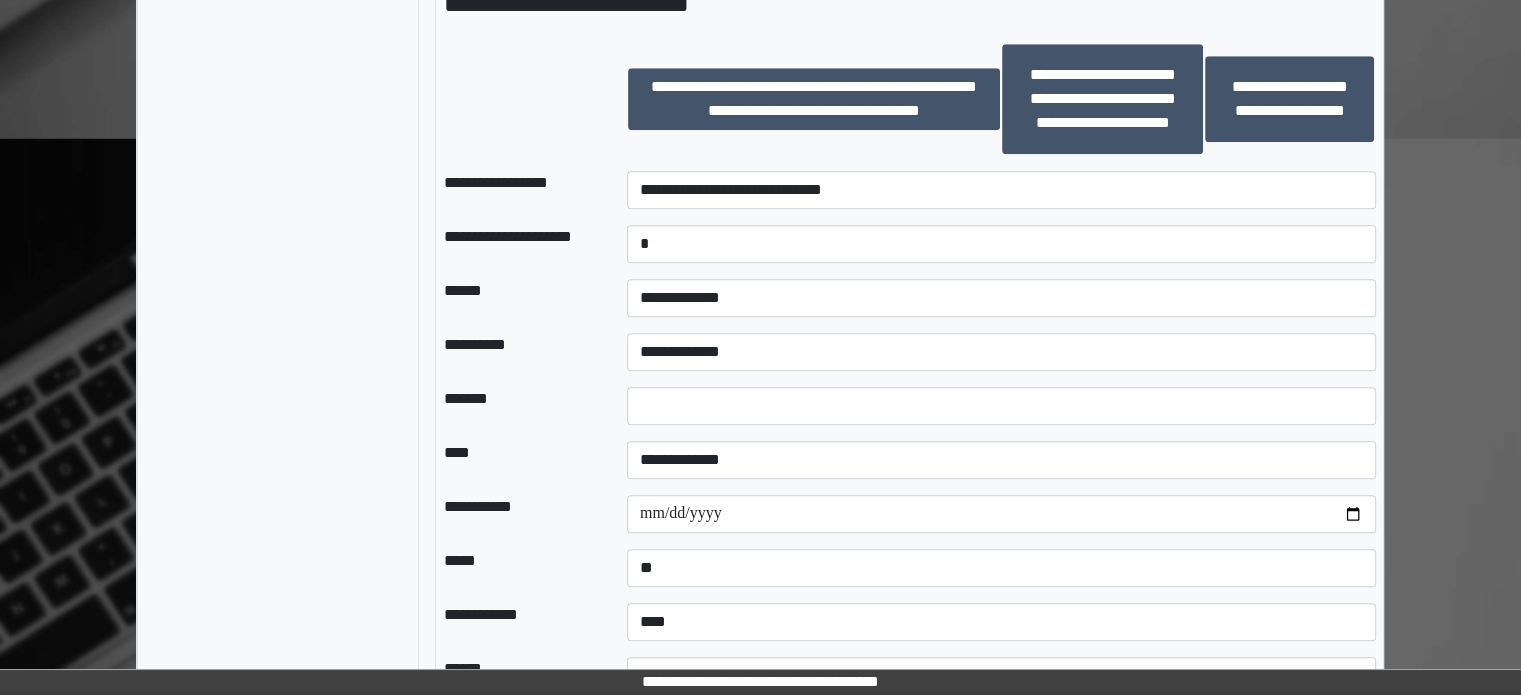 scroll, scrollTop: 1700, scrollLeft: 0, axis: vertical 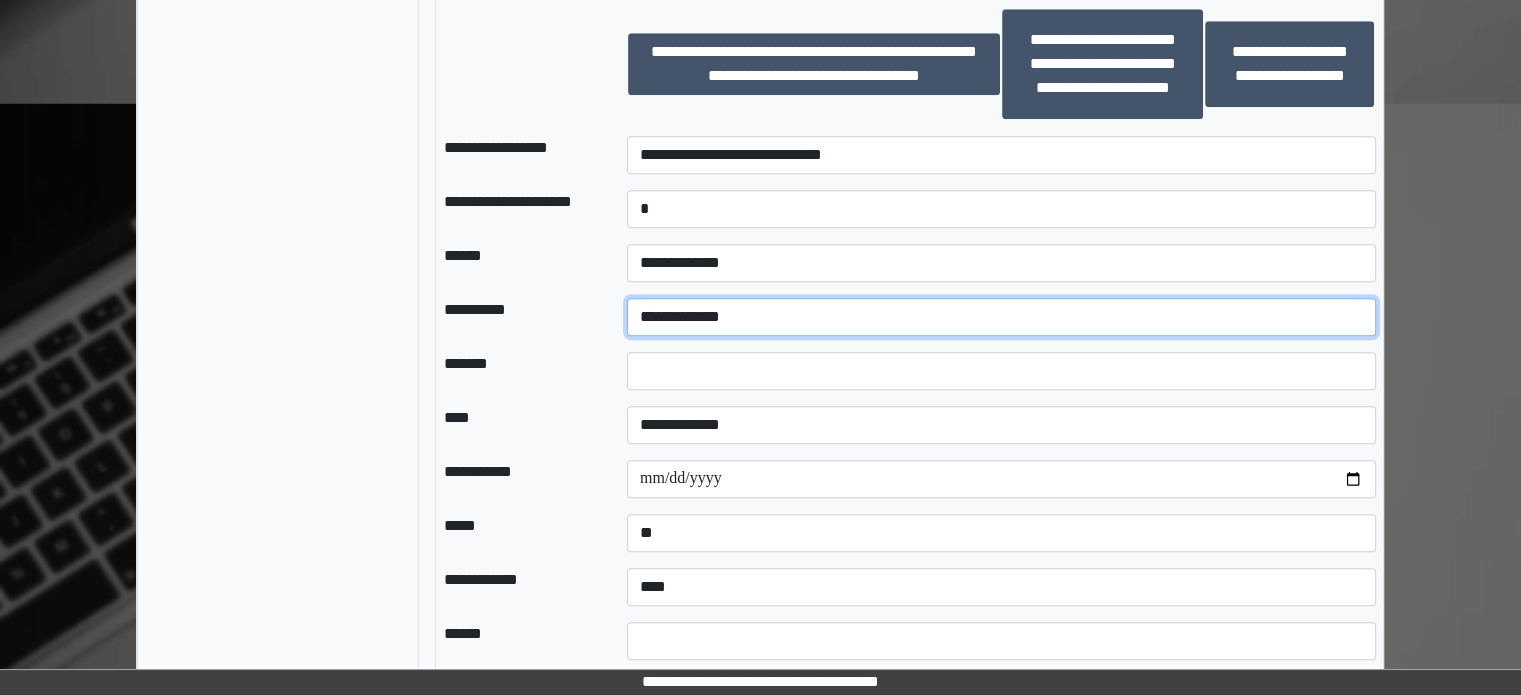 click on "**********" at bounding box center [1001, 317] 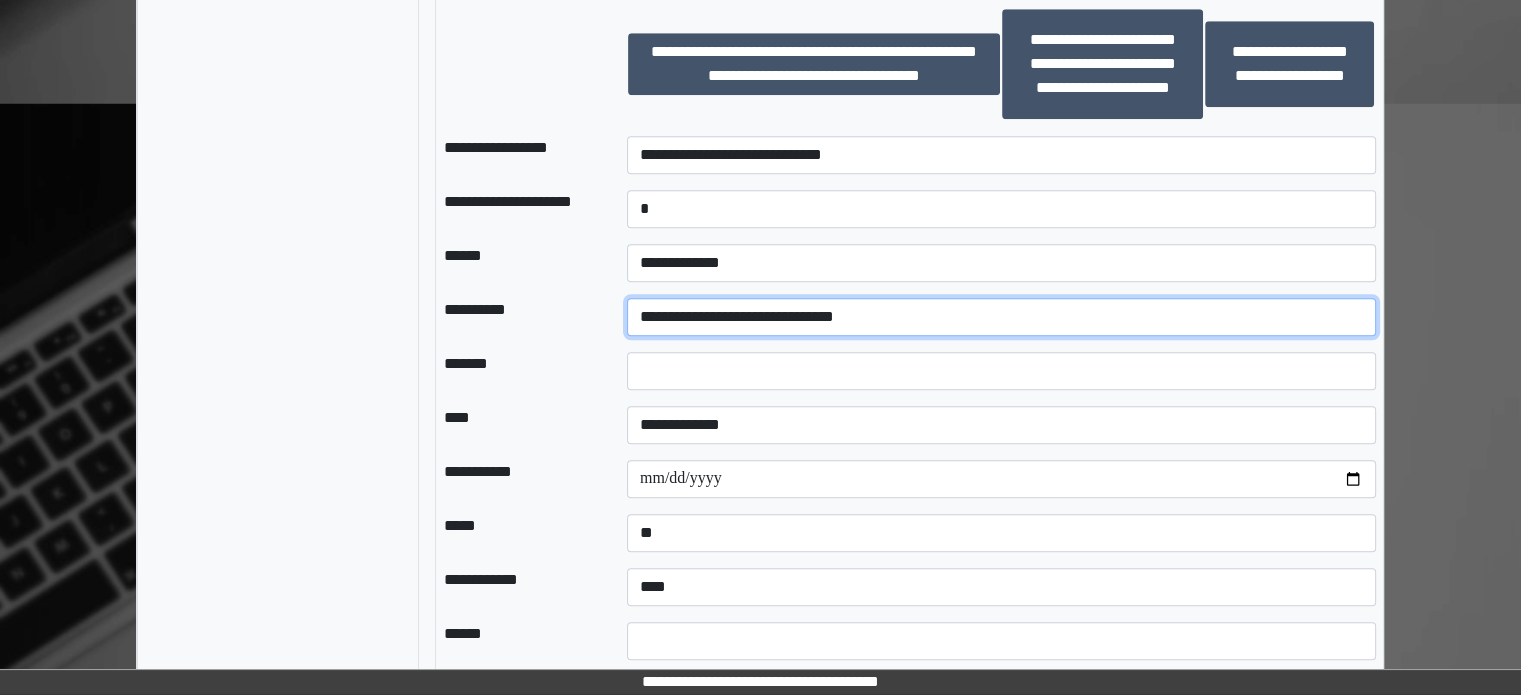 click on "**********" at bounding box center (1001, 317) 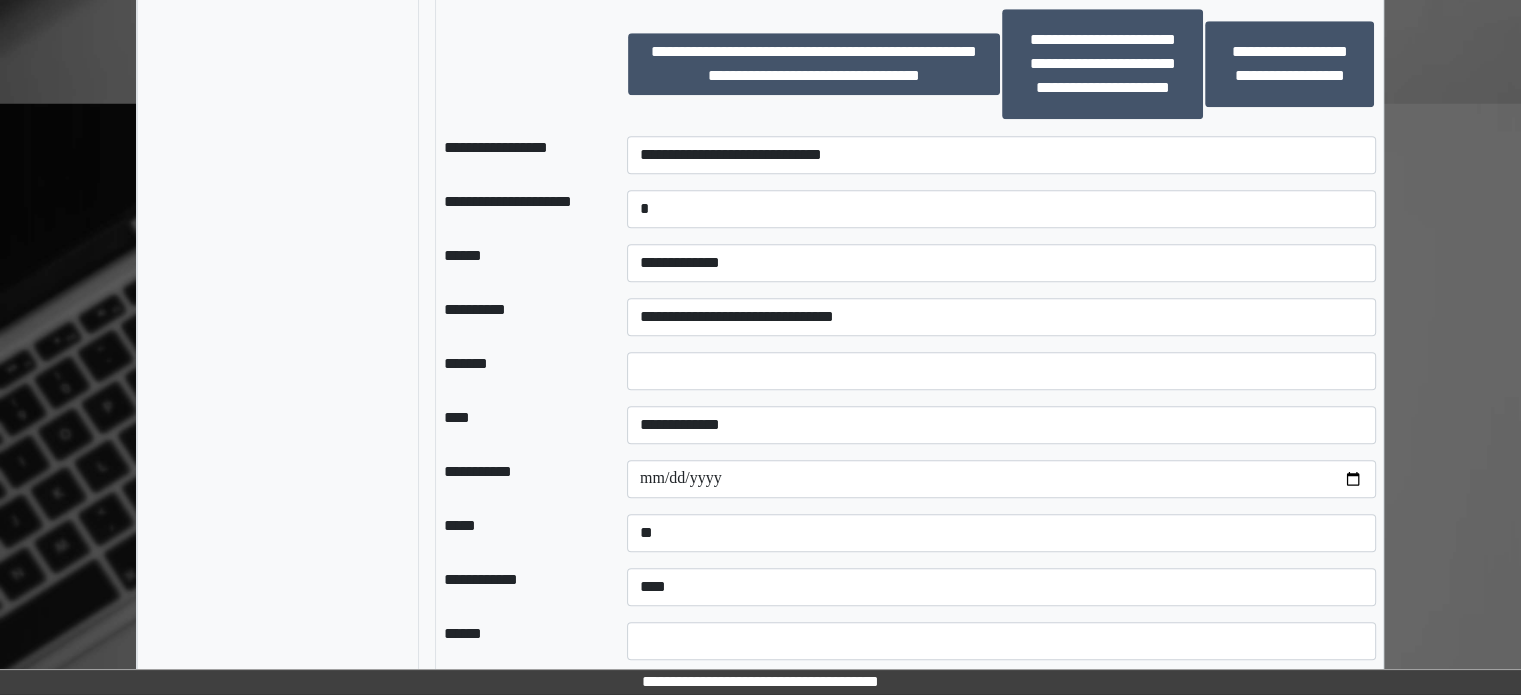 click on "**********" at bounding box center [760, -436] 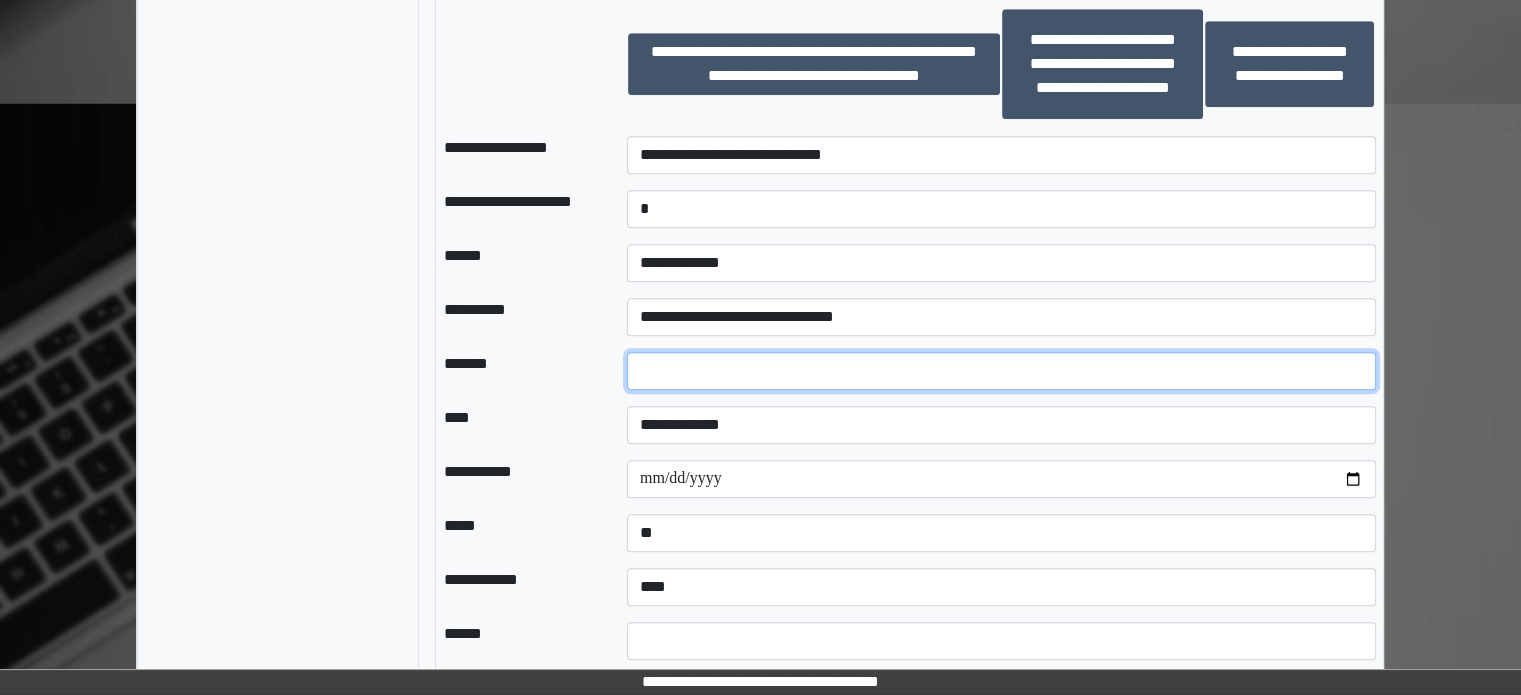 click at bounding box center [1001, 371] 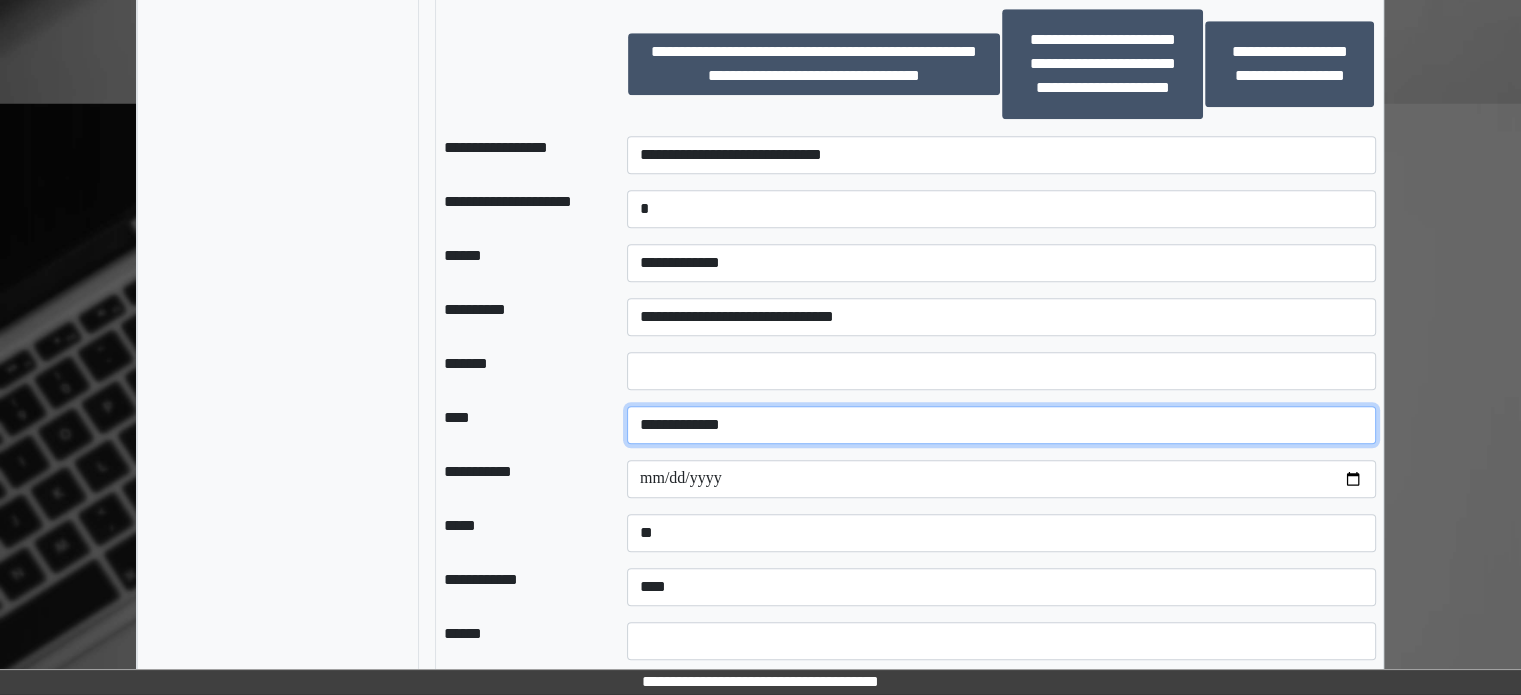 click on "**********" at bounding box center (1001, 425) 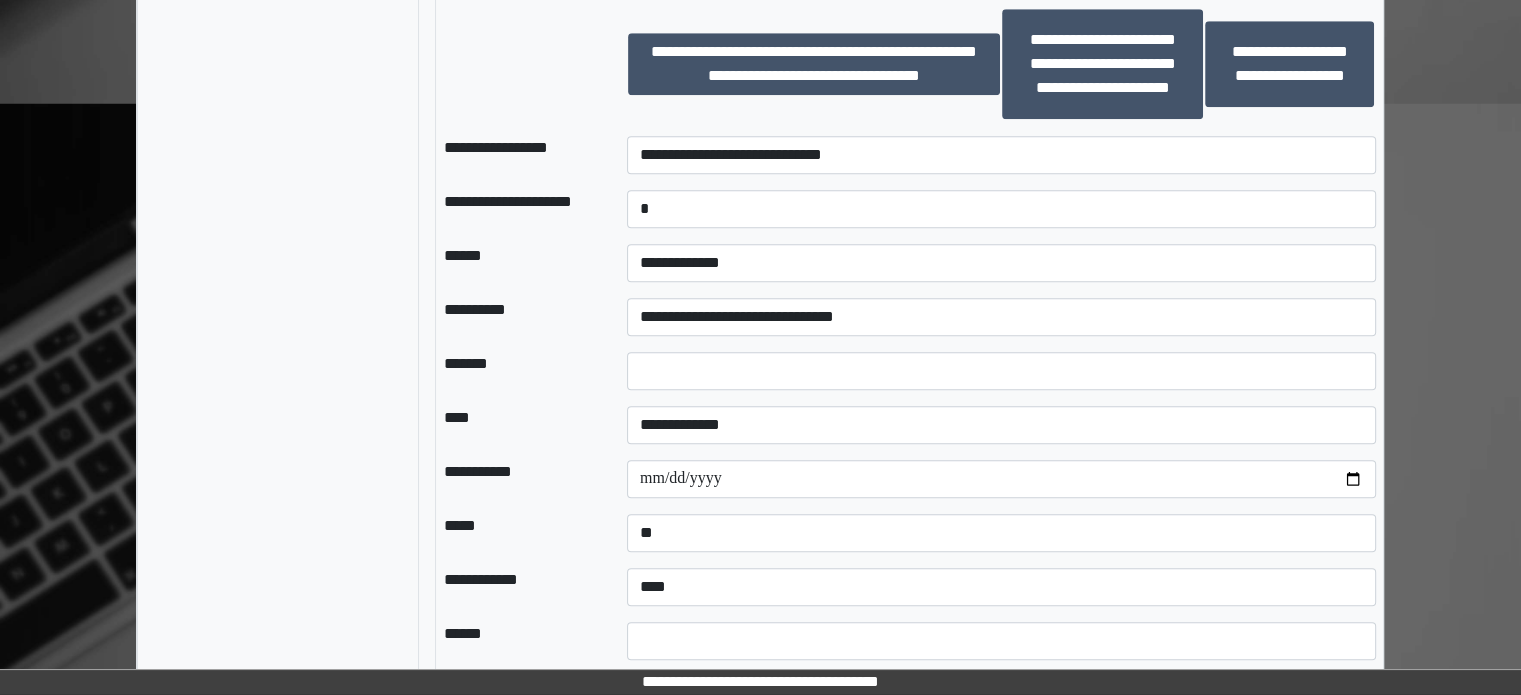 click on "**********" at bounding box center [519, 479] 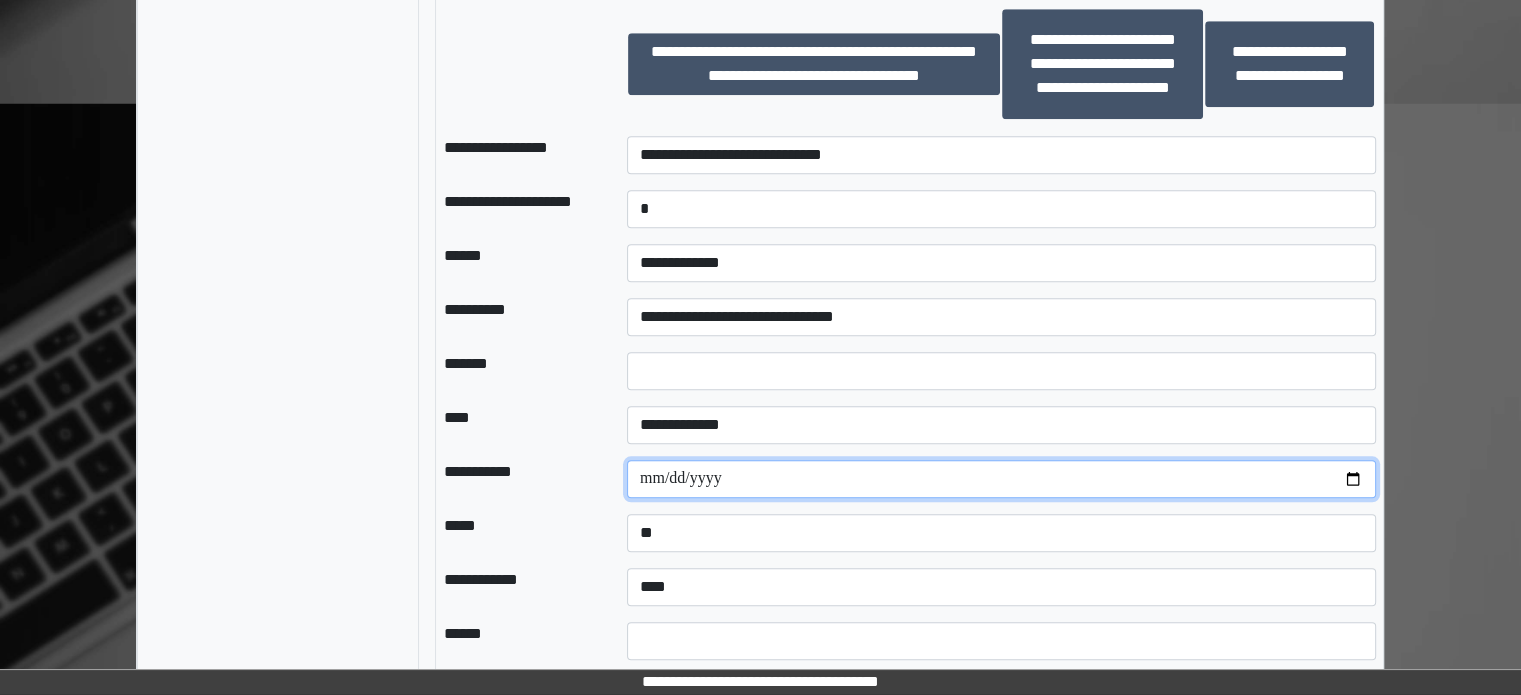 click at bounding box center [1001, 479] 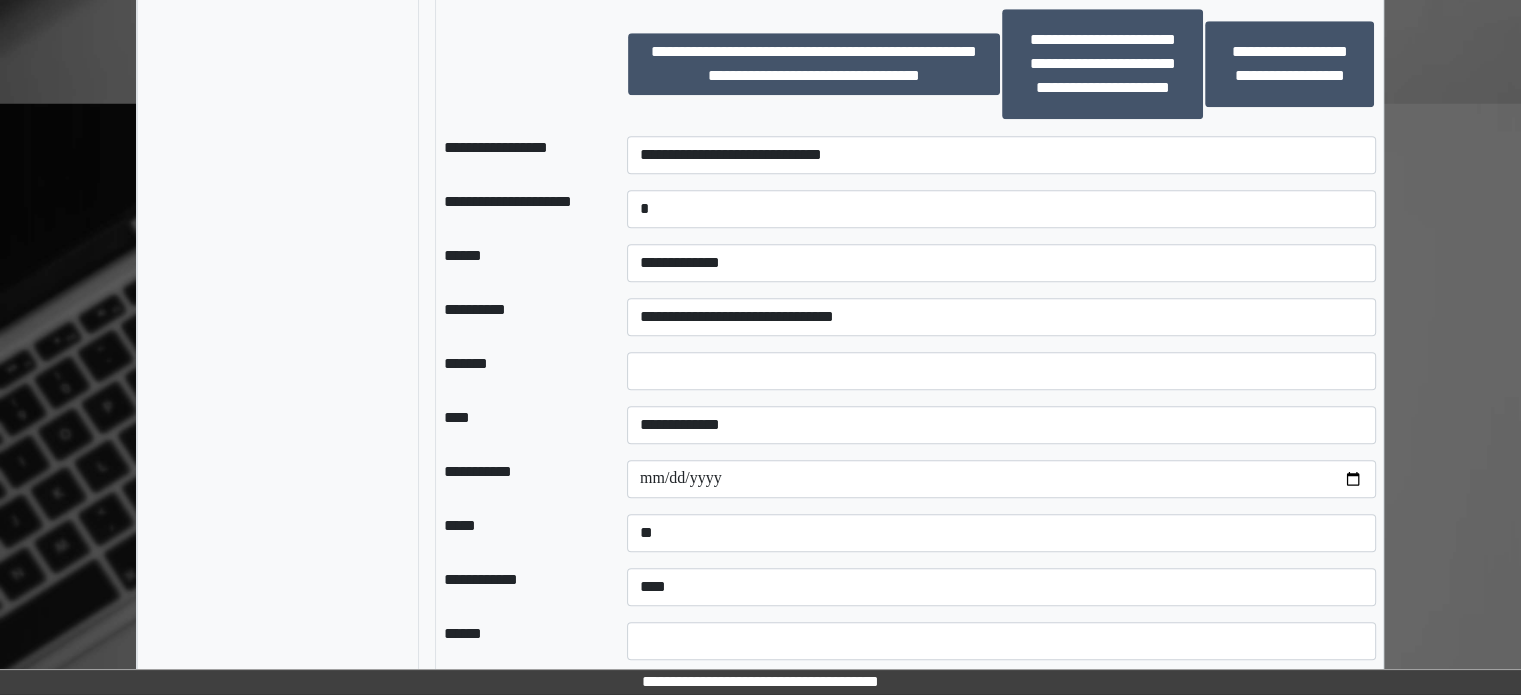 click on "*****" at bounding box center (519, 533) 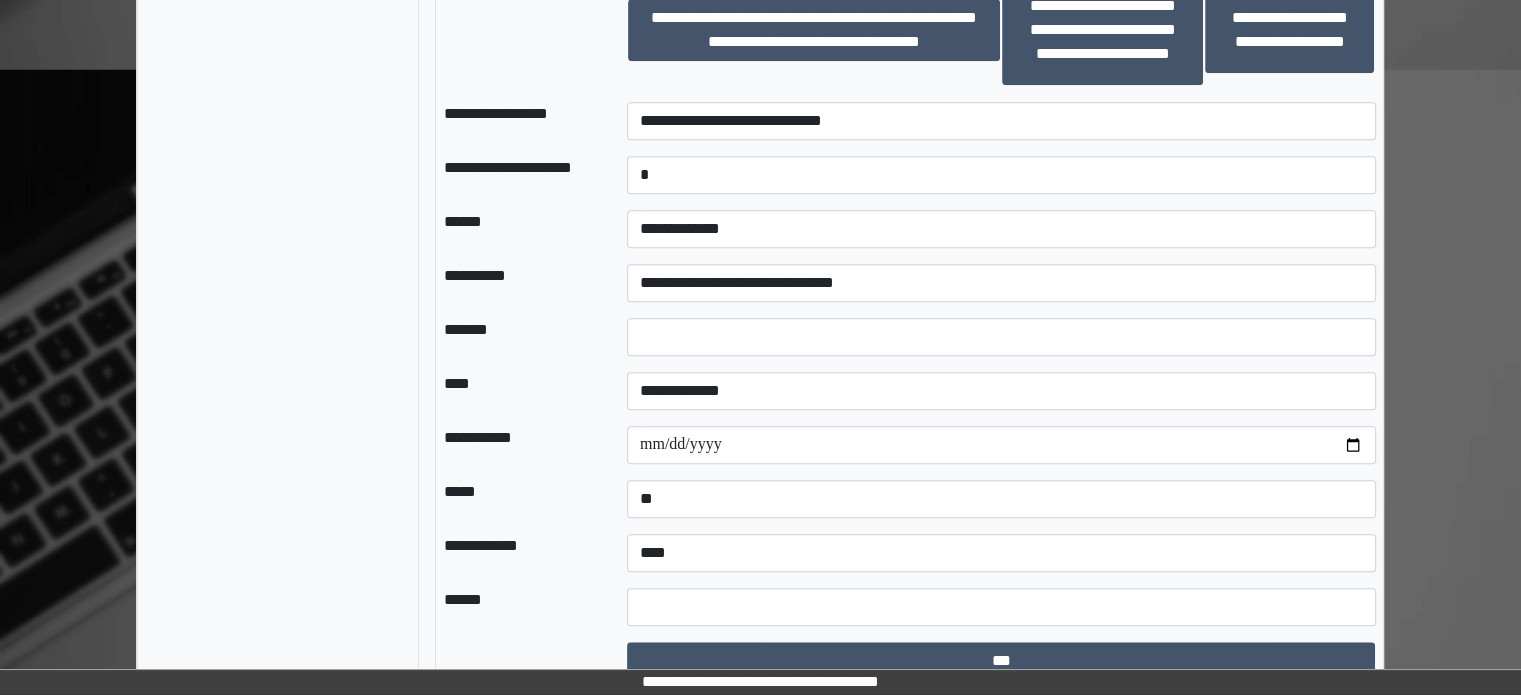 scroll, scrollTop: 1752, scrollLeft: 0, axis: vertical 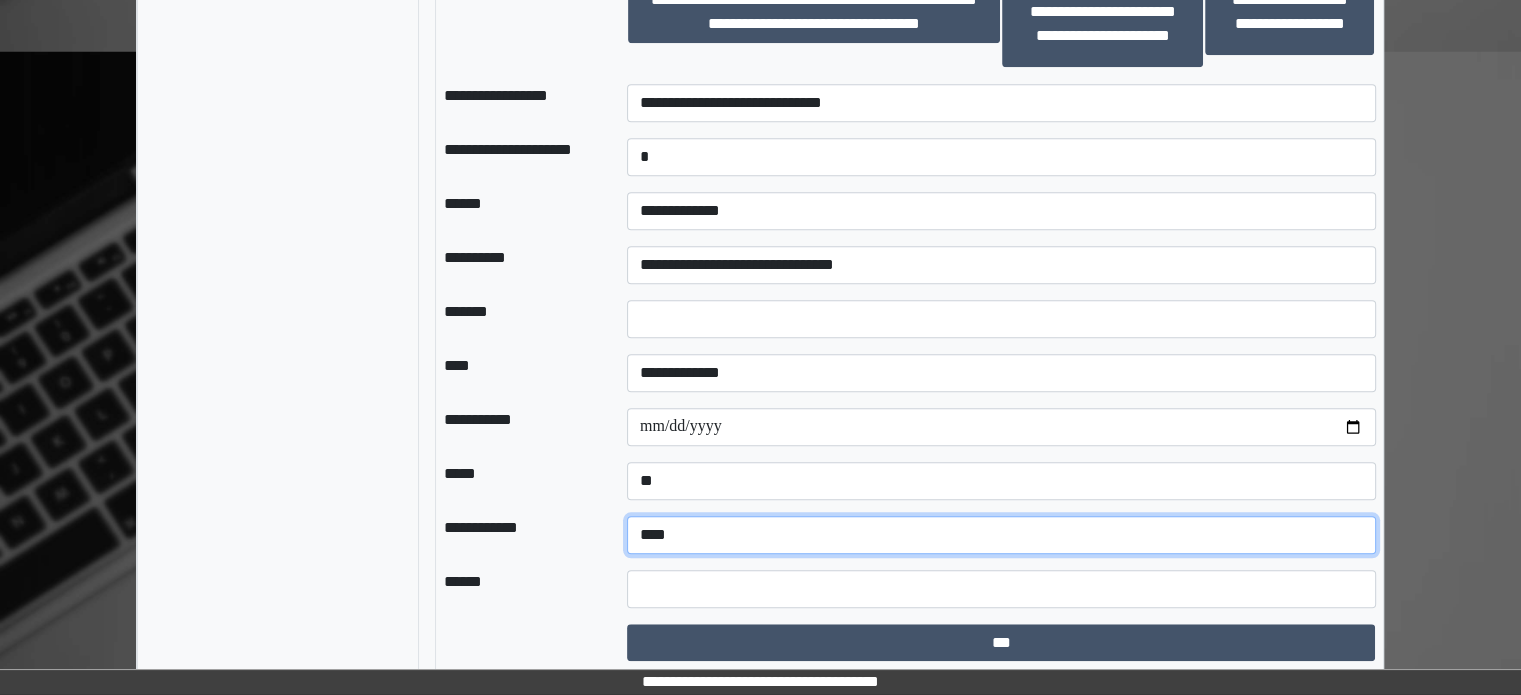 click on "**********" at bounding box center [1001, 535] 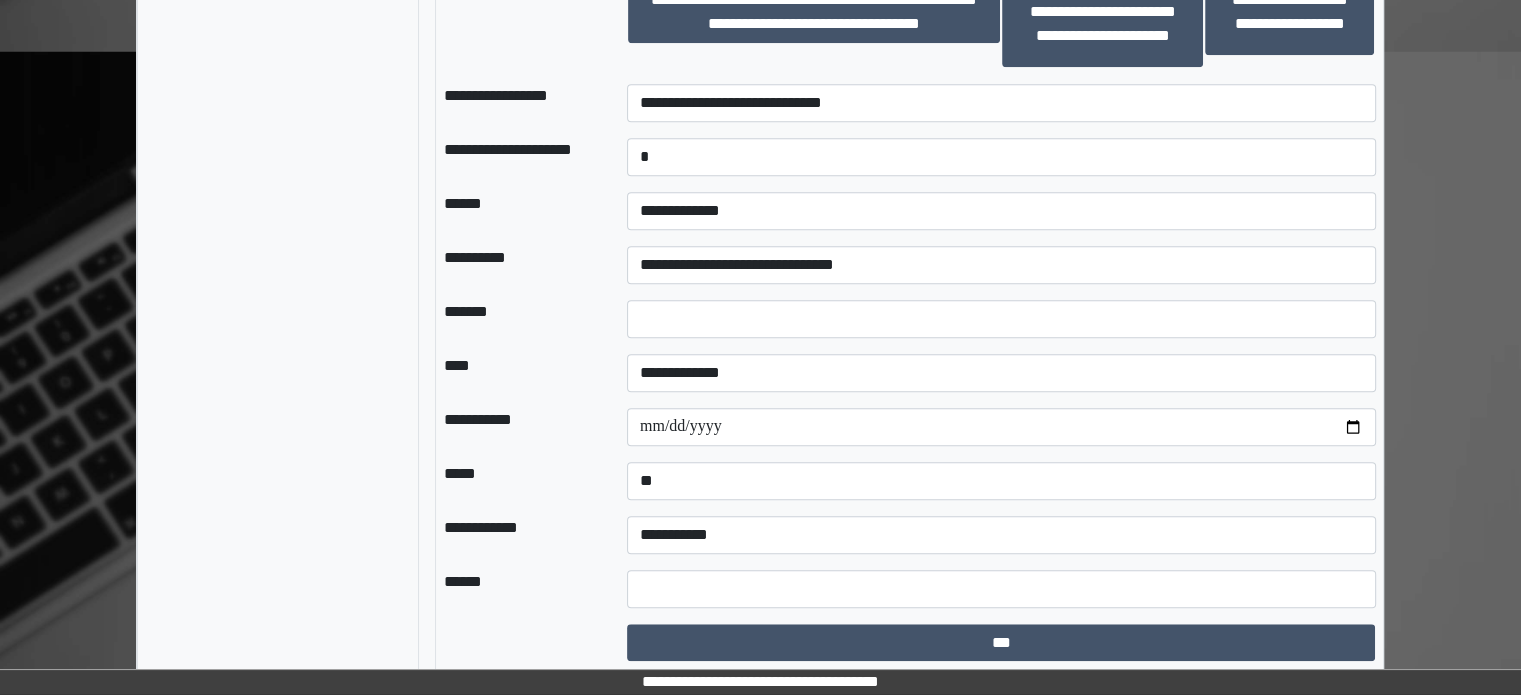 click on "**********" at bounding box center [519, 535] 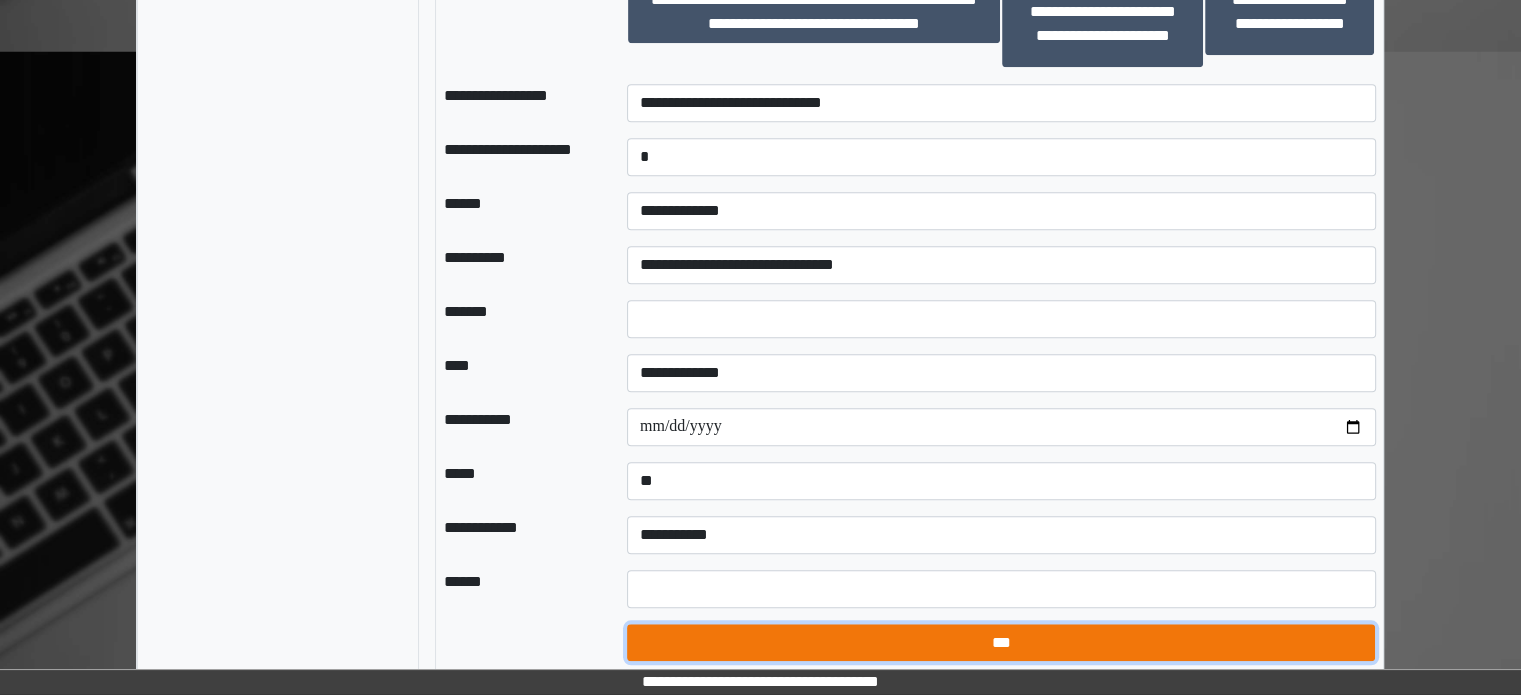 click on "***" at bounding box center [1001, 643] 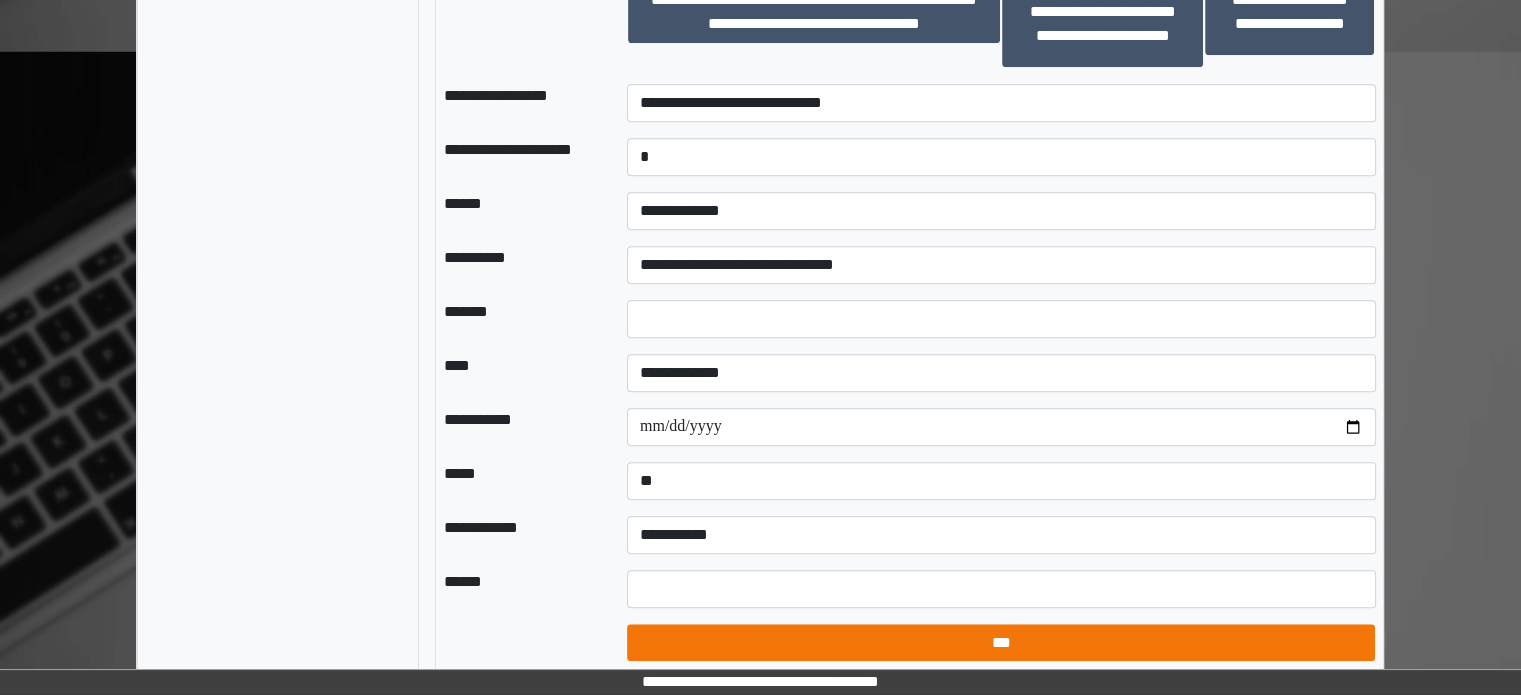 select on "*" 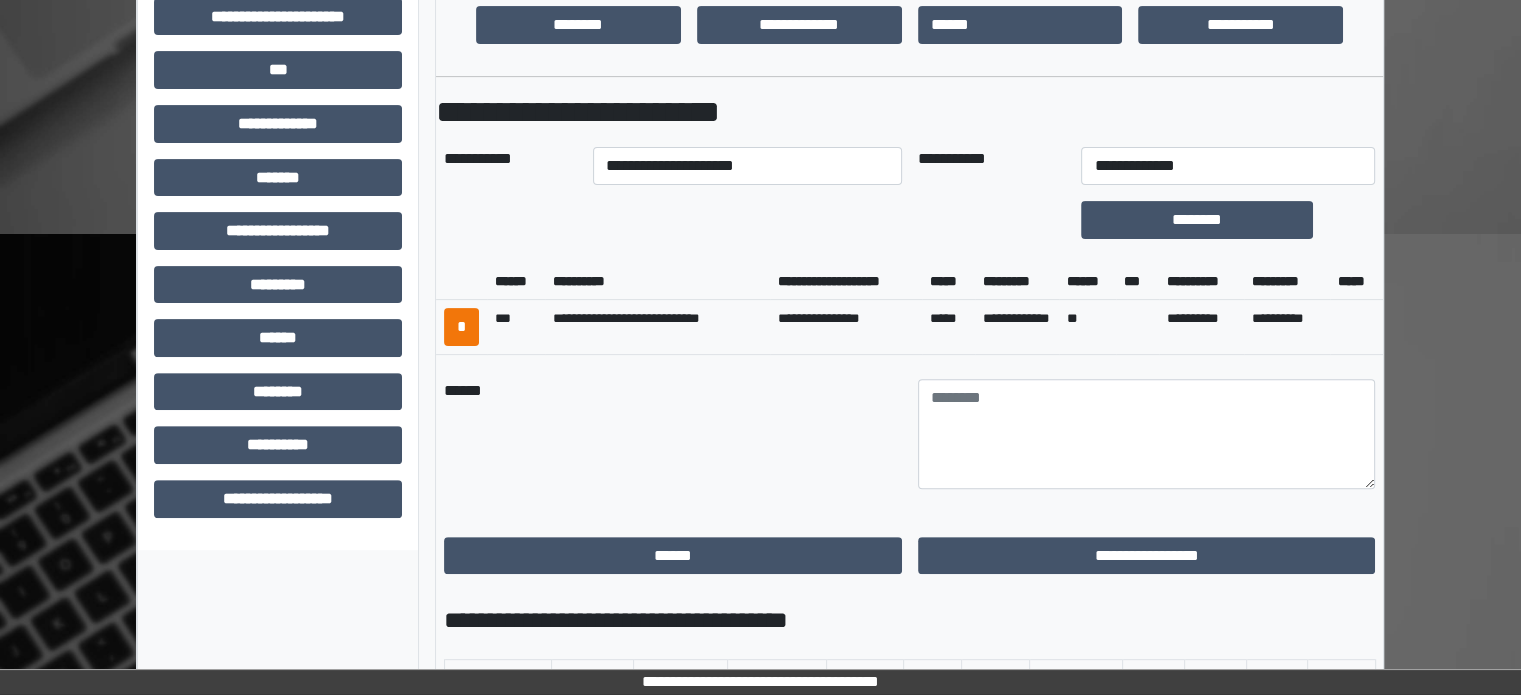 scroll, scrollTop: 752, scrollLeft: 0, axis: vertical 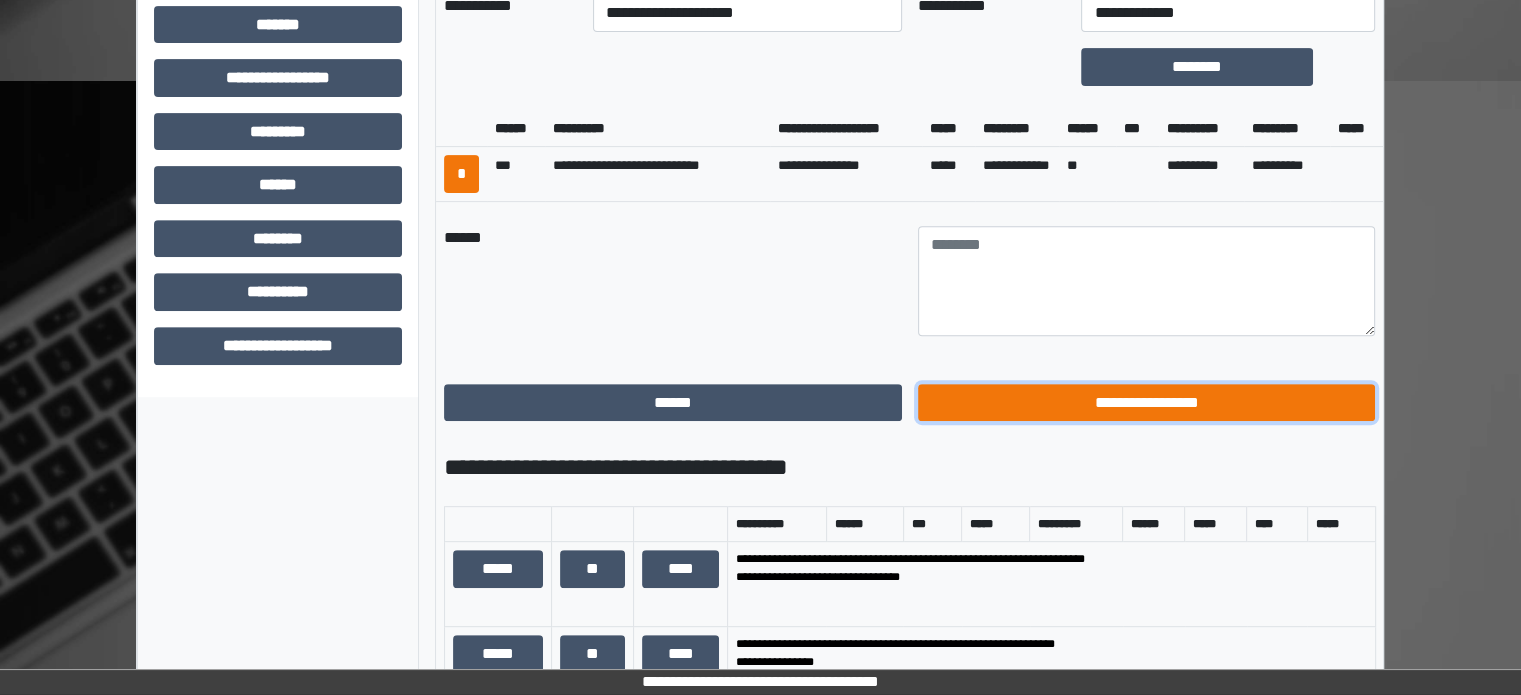 click on "**********" at bounding box center (1147, 403) 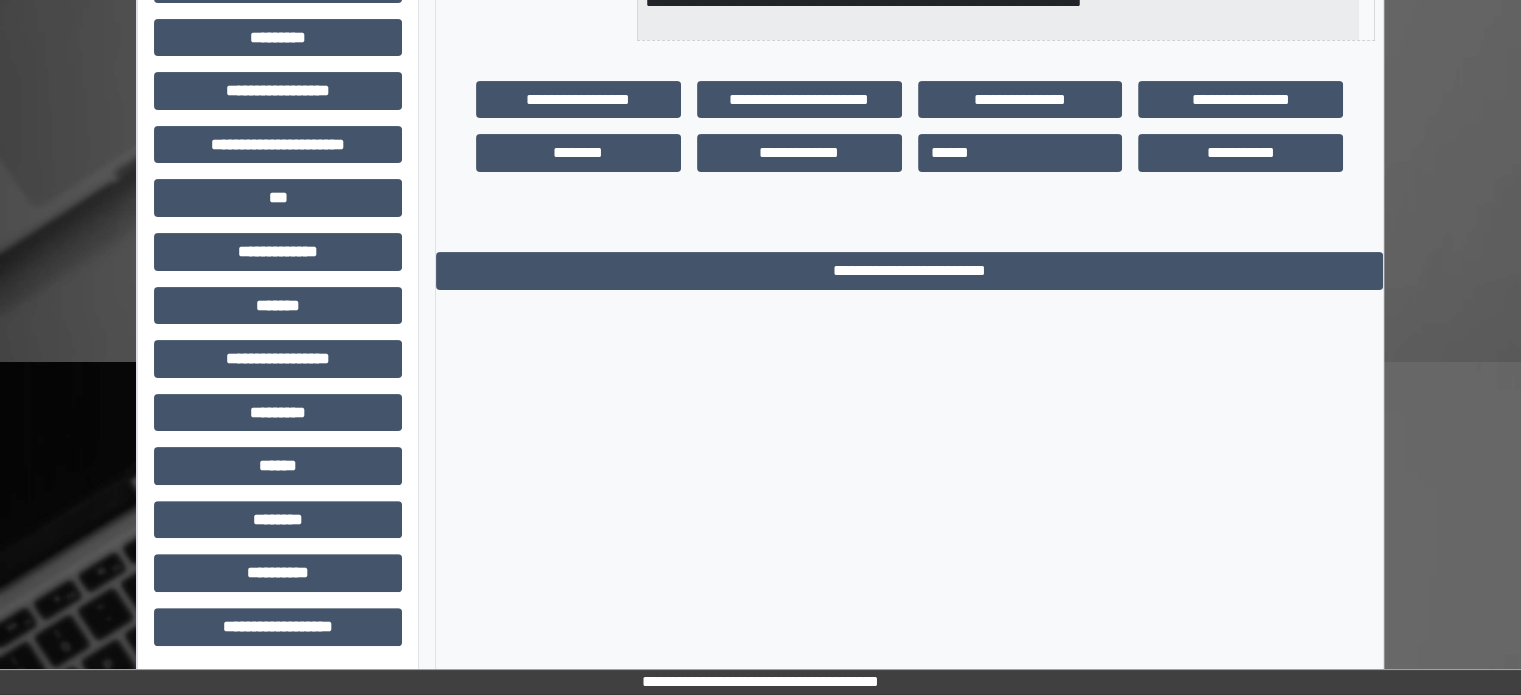 scroll, scrollTop: 471, scrollLeft: 0, axis: vertical 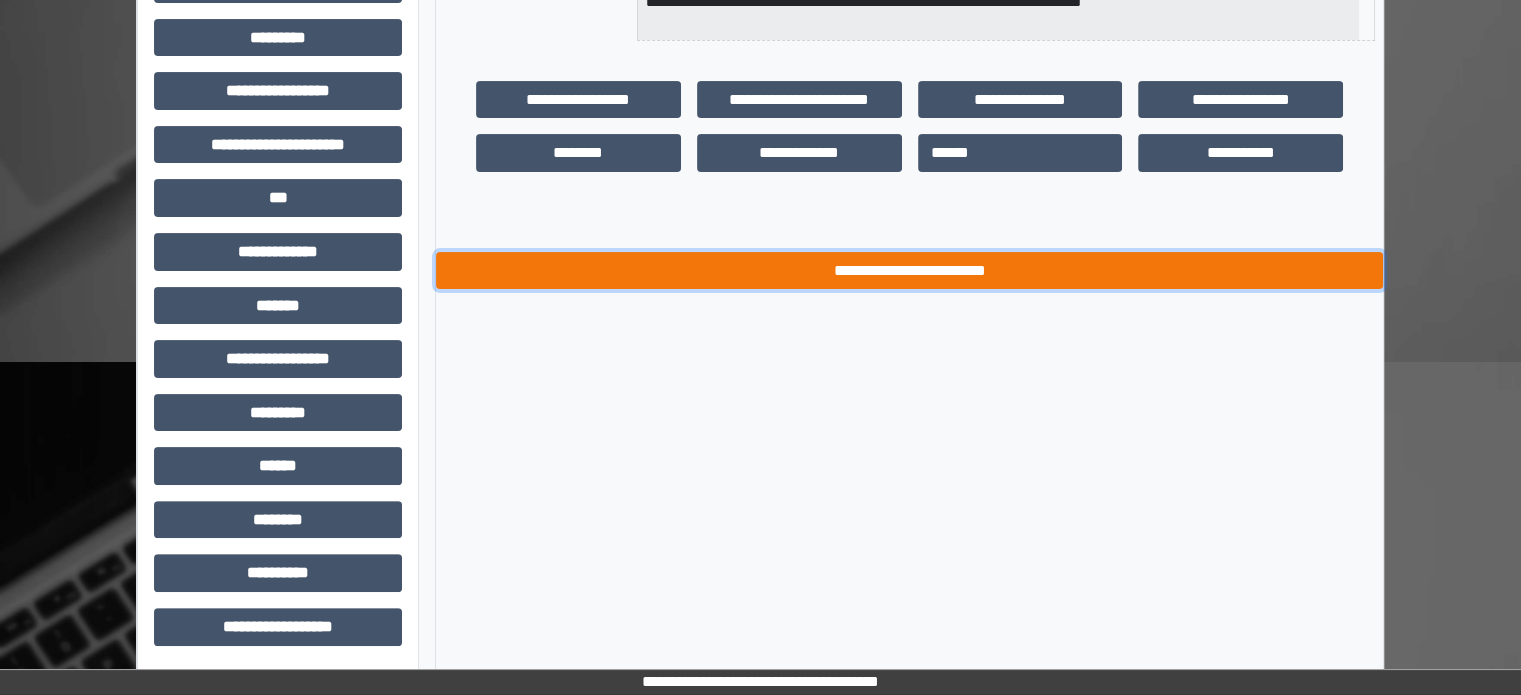 click on "**********" at bounding box center [909, 271] 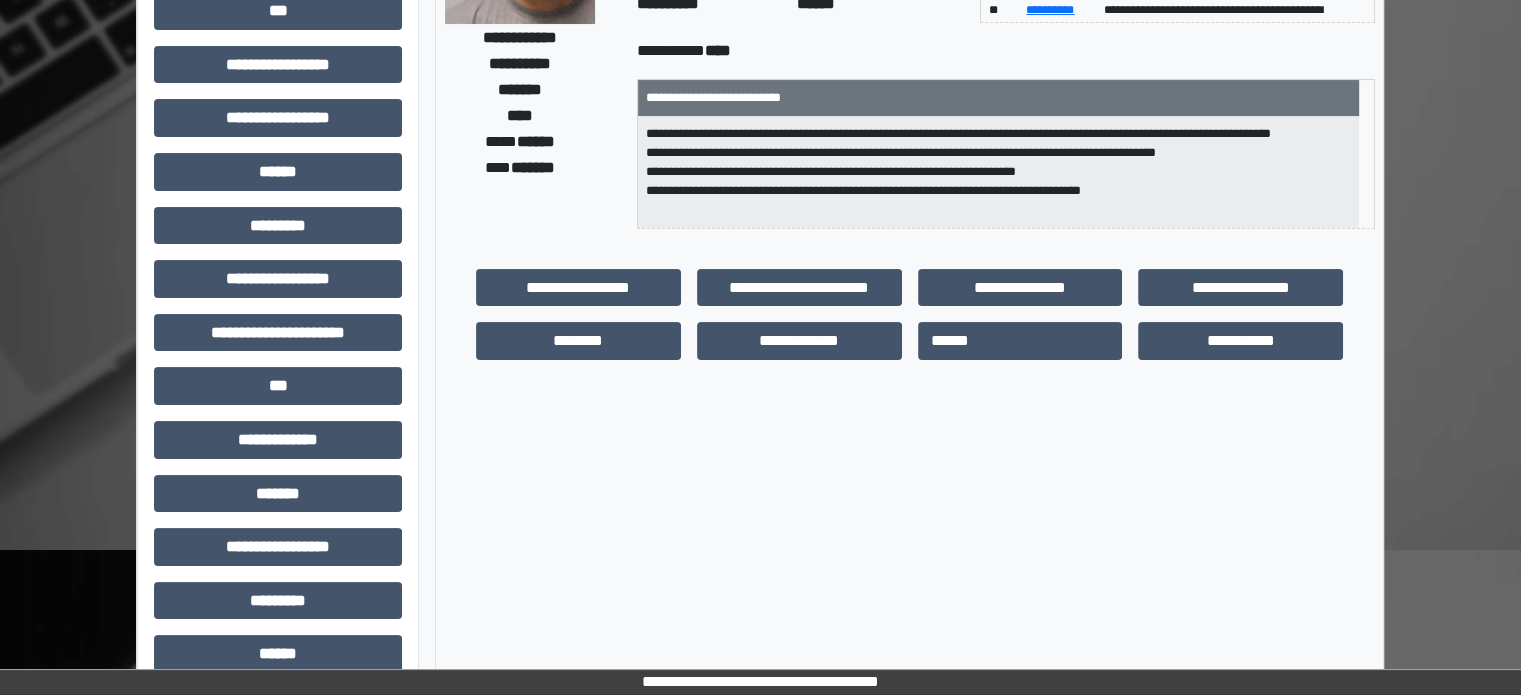 scroll, scrollTop: 0, scrollLeft: 0, axis: both 